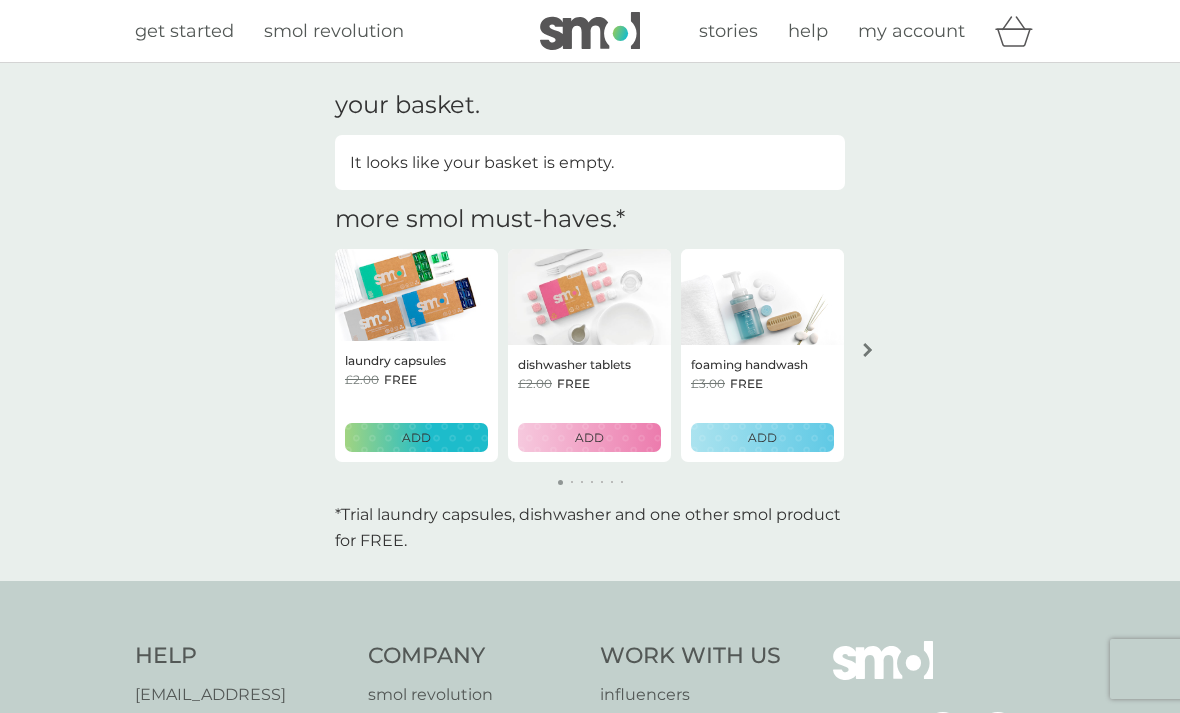 scroll, scrollTop: 0, scrollLeft: 0, axis: both 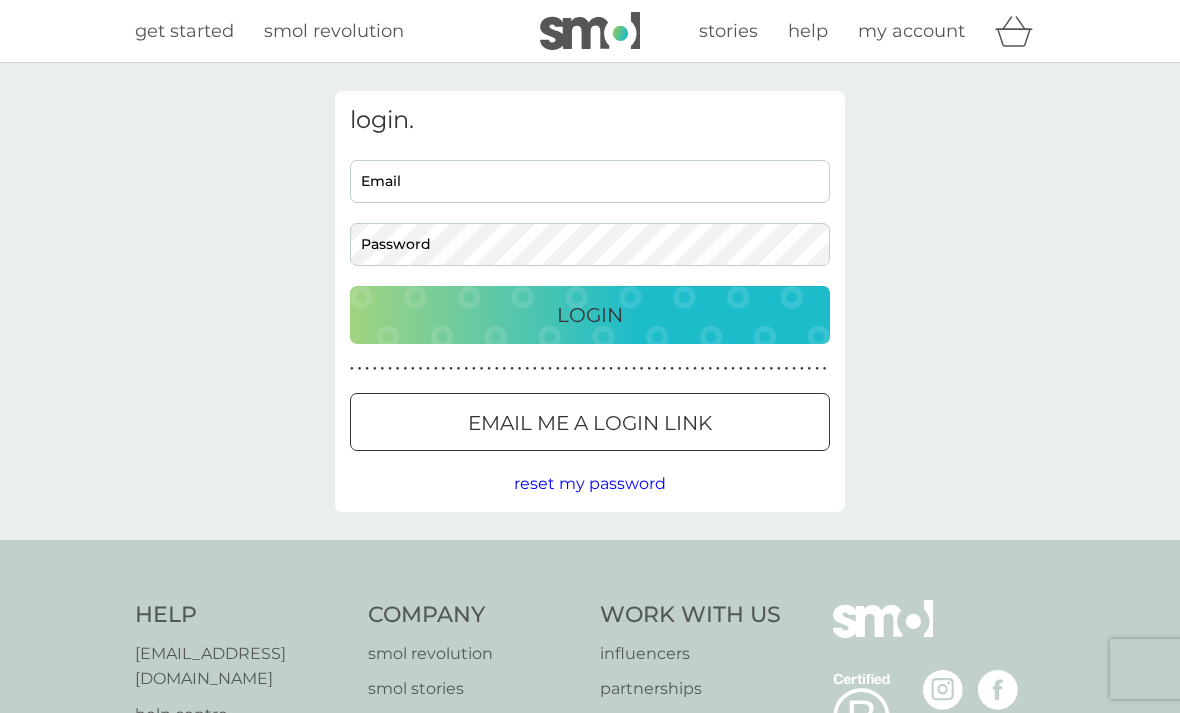 click on "Email" at bounding box center (590, 181) 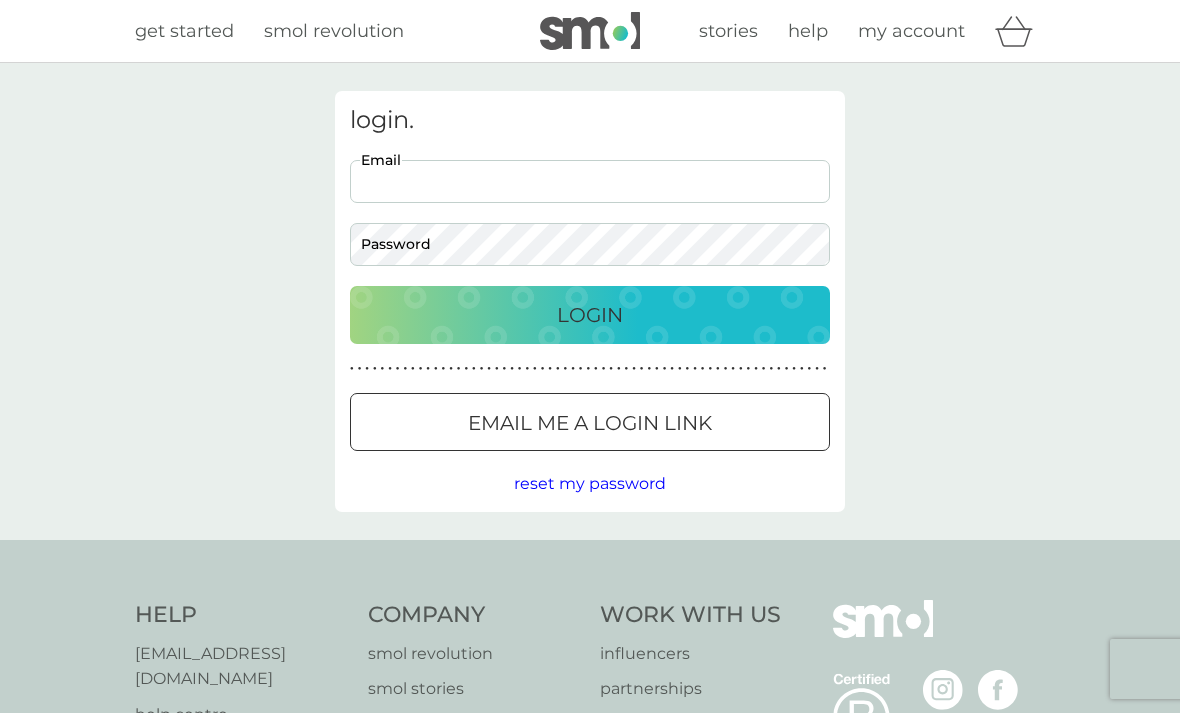 type on "[PERSON_NAME][EMAIL_ADDRESS][DOMAIN_NAME]" 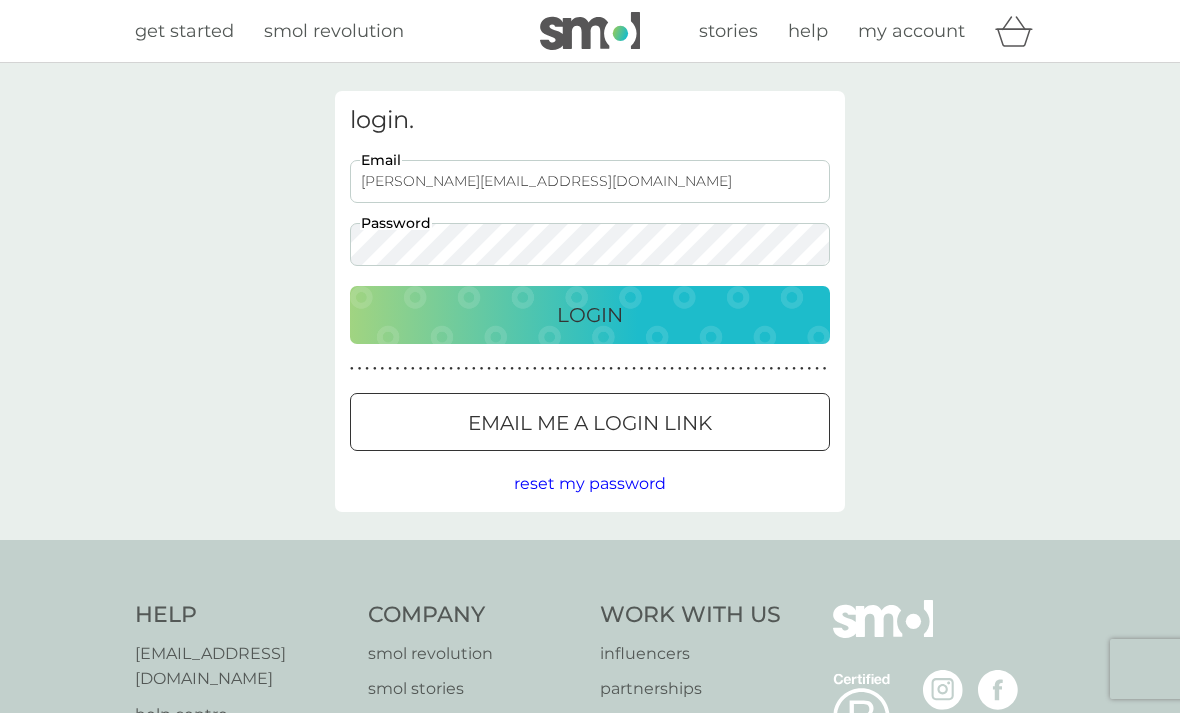 click on "Login" at bounding box center [590, 315] 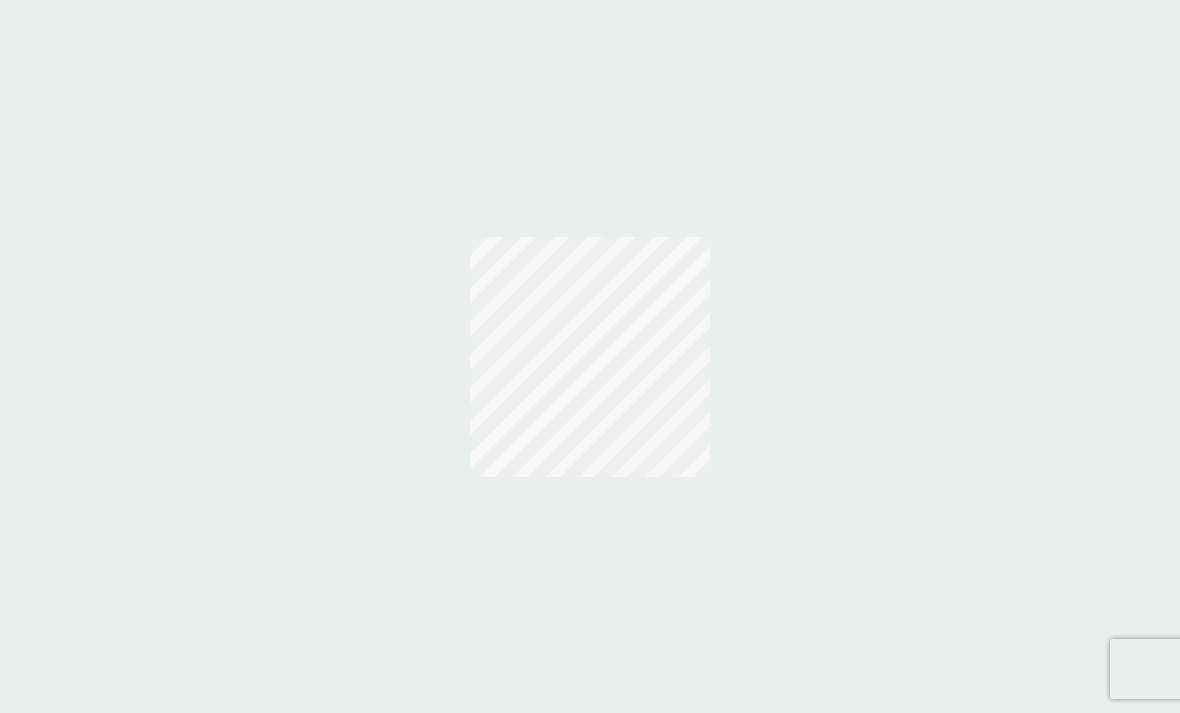 scroll, scrollTop: 0, scrollLeft: 0, axis: both 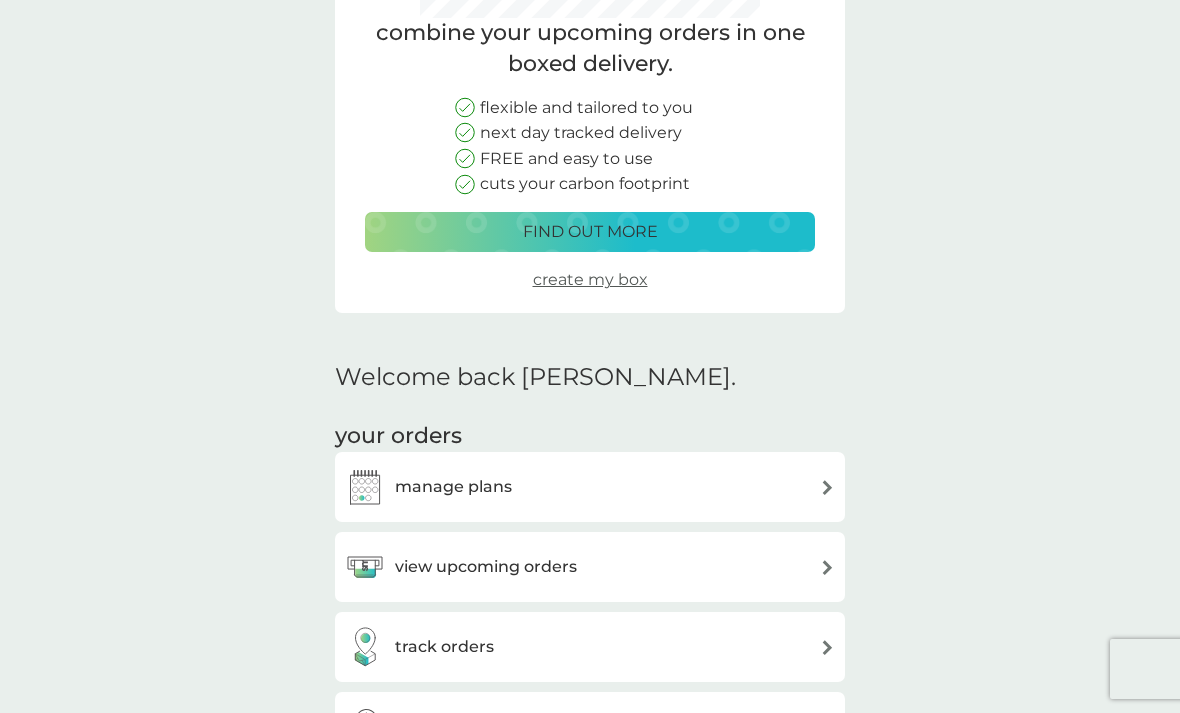 click on "manage plans" at bounding box center (590, 487) 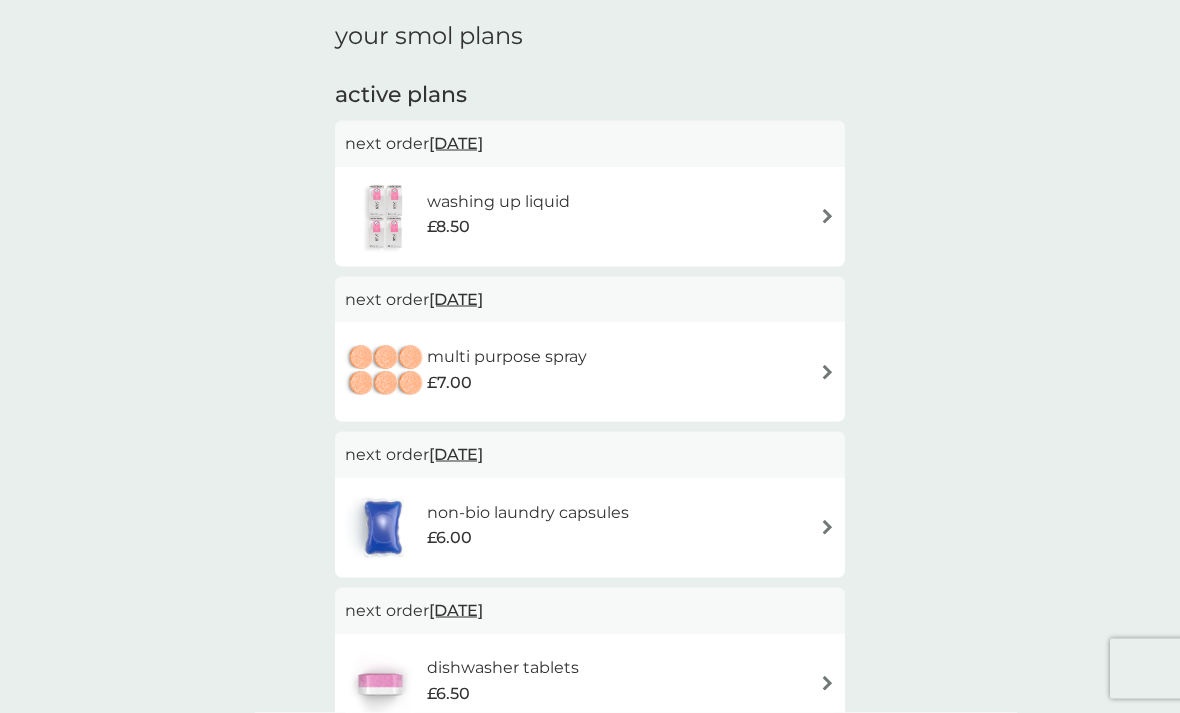 scroll, scrollTop: 300, scrollLeft: 0, axis: vertical 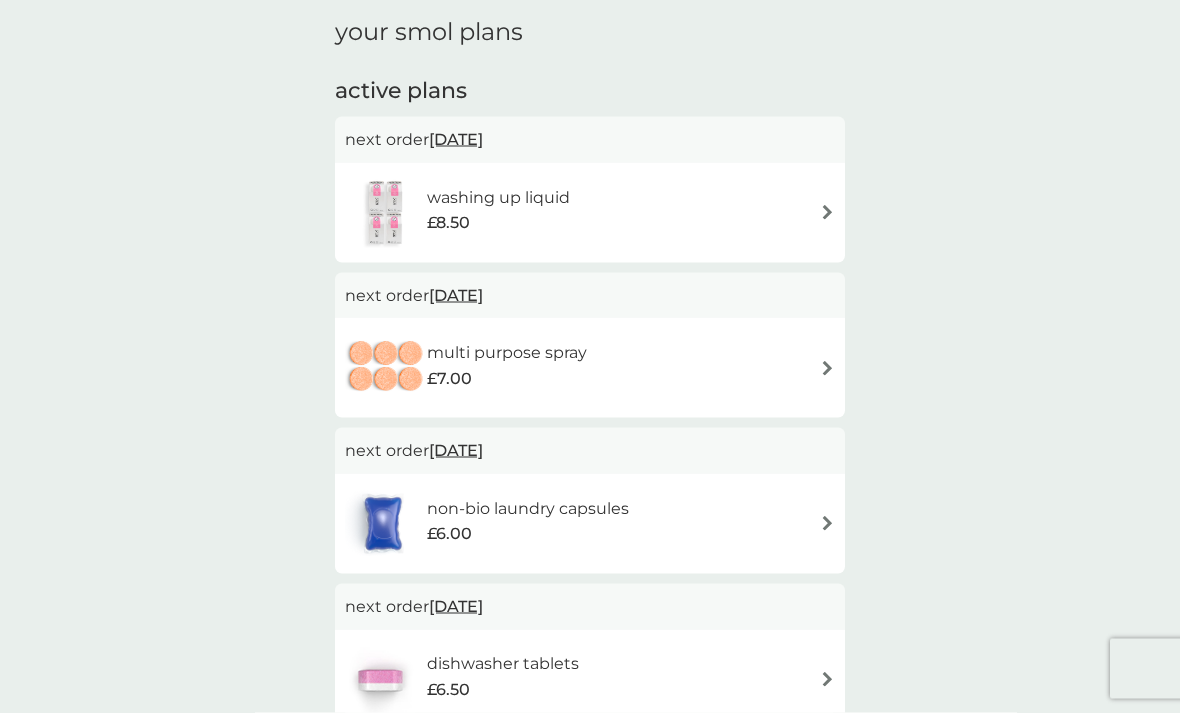 click on "non-bio laundry capsules £6.00" at bounding box center [590, 524] 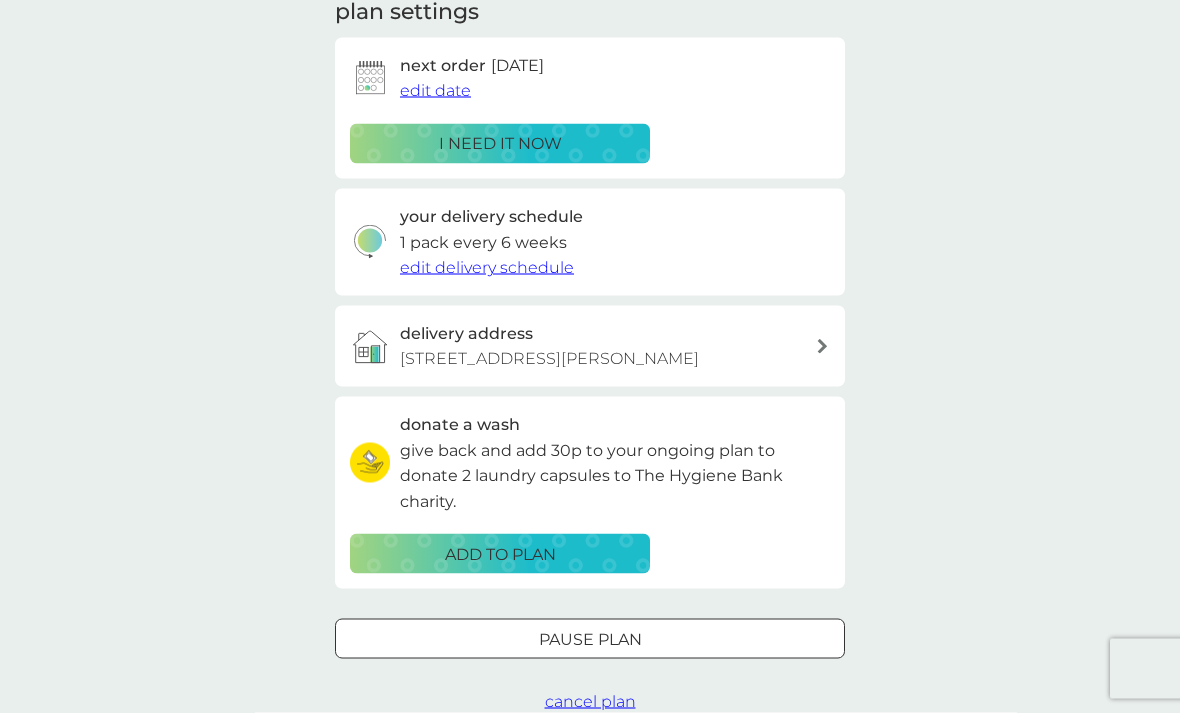 scroll, scrollTop: 0, scrollLeft: 0, axis: both 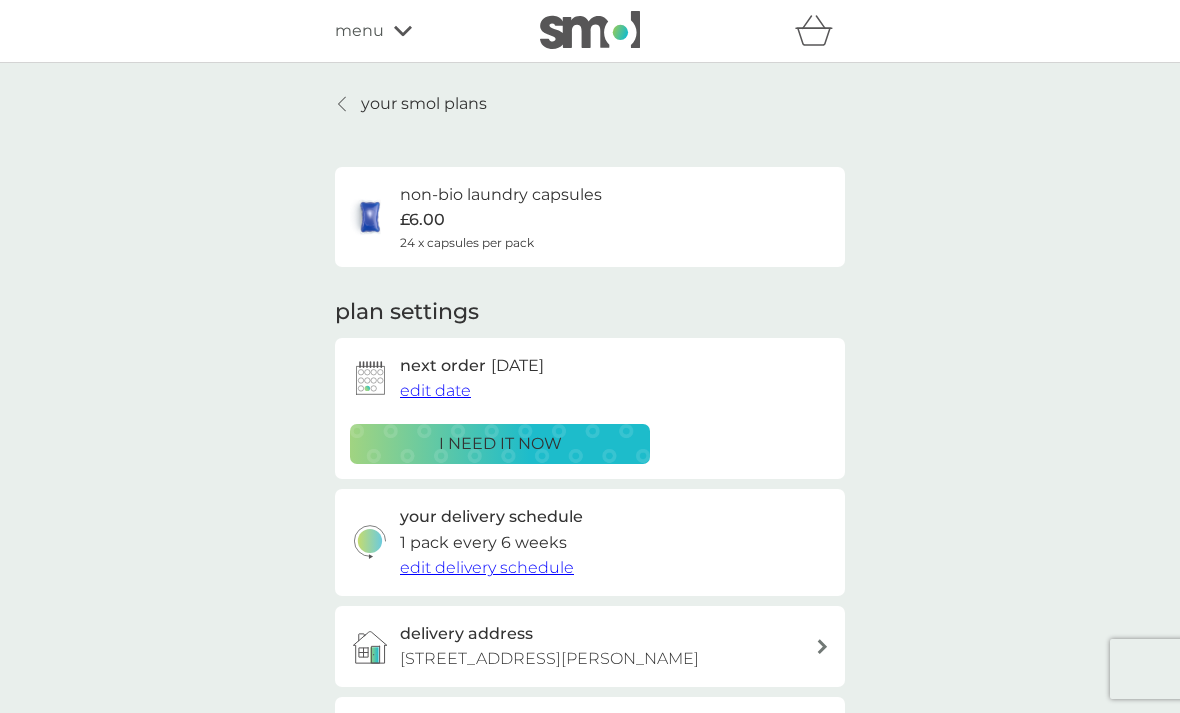 click on "i need it now" at bounding box center [500, 444] 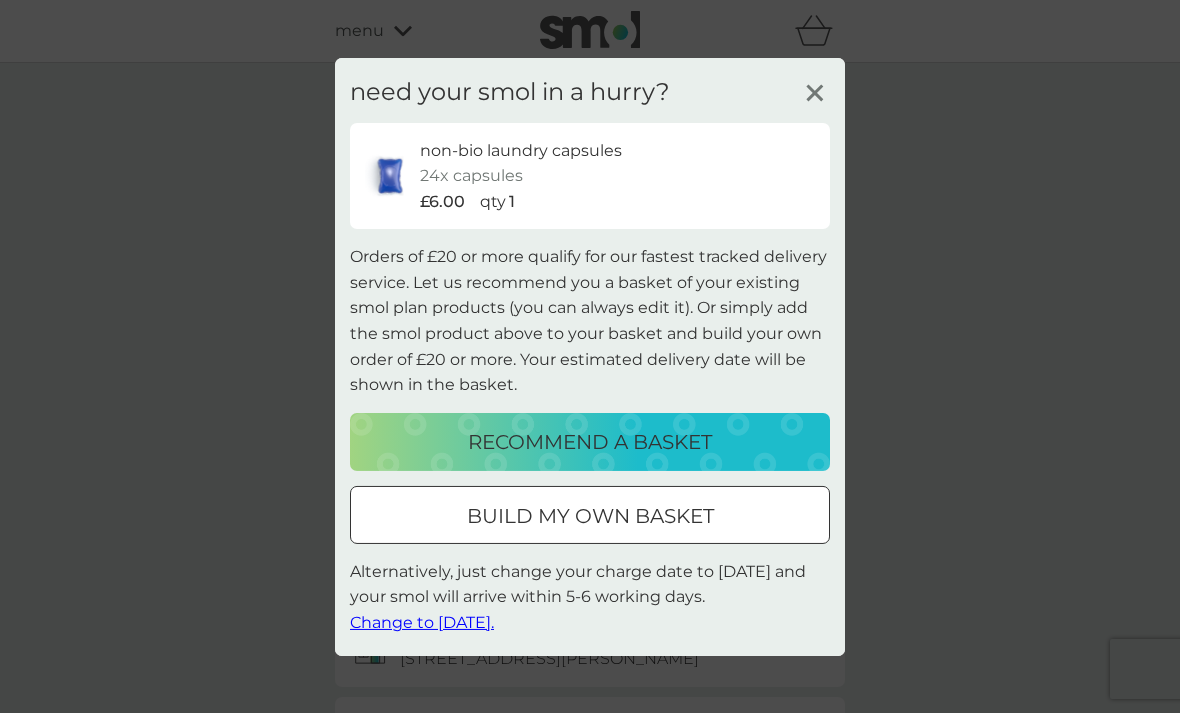 click on "build my own basket" at bounding box center [590, 516] 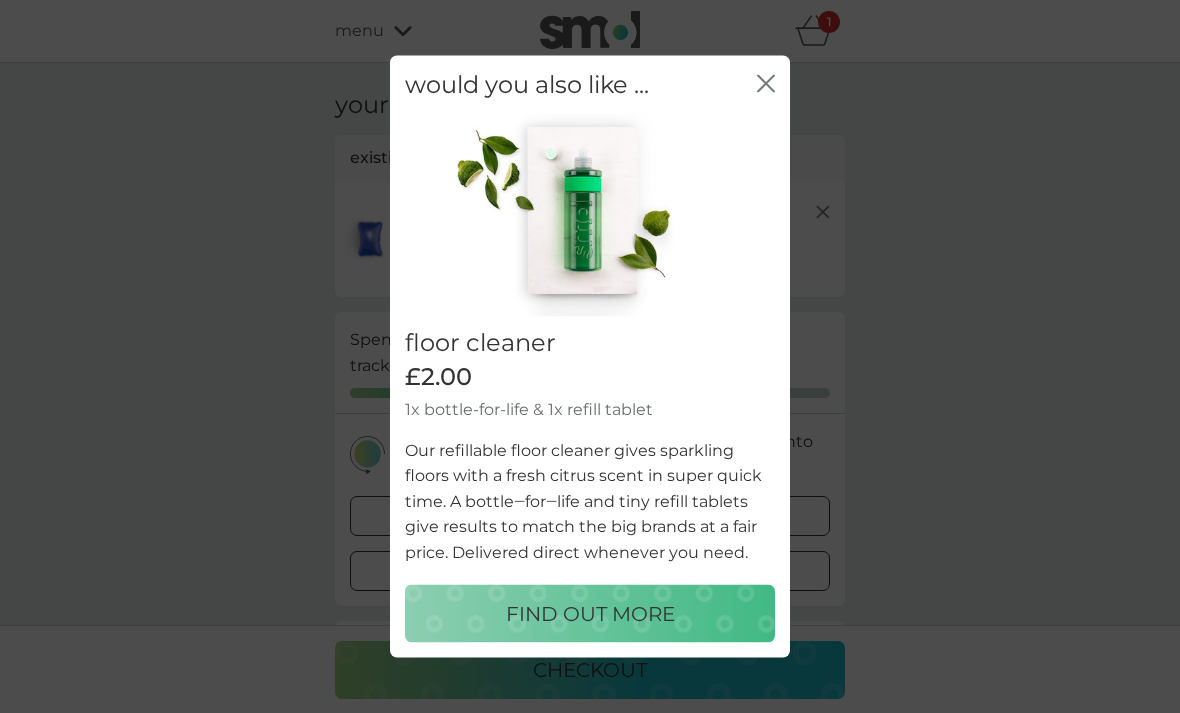 click 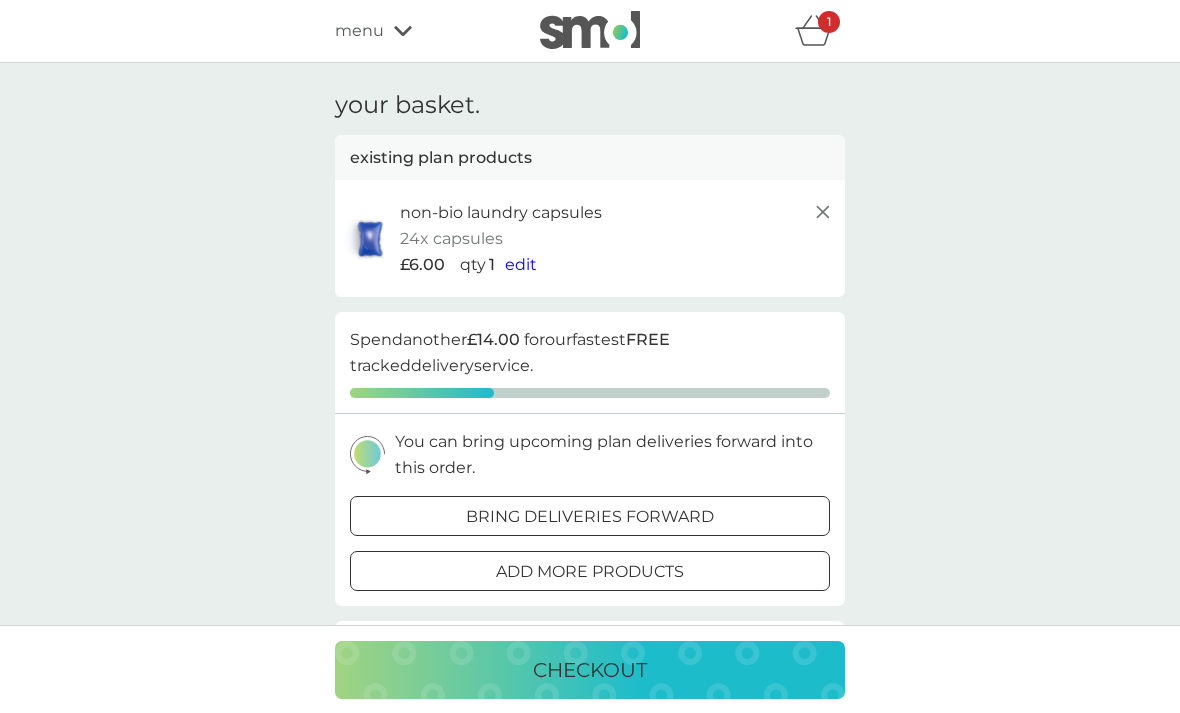 click on "edit" at bounding box center [521, 264] 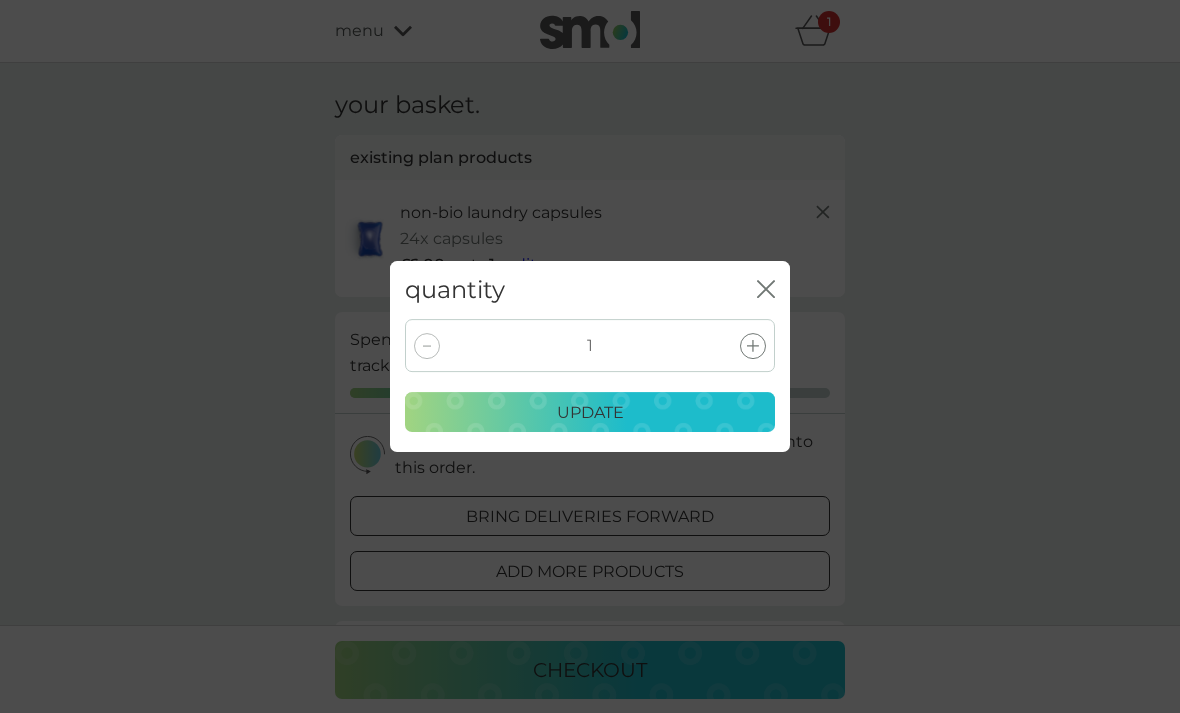 click at bounding box center (753, 346) 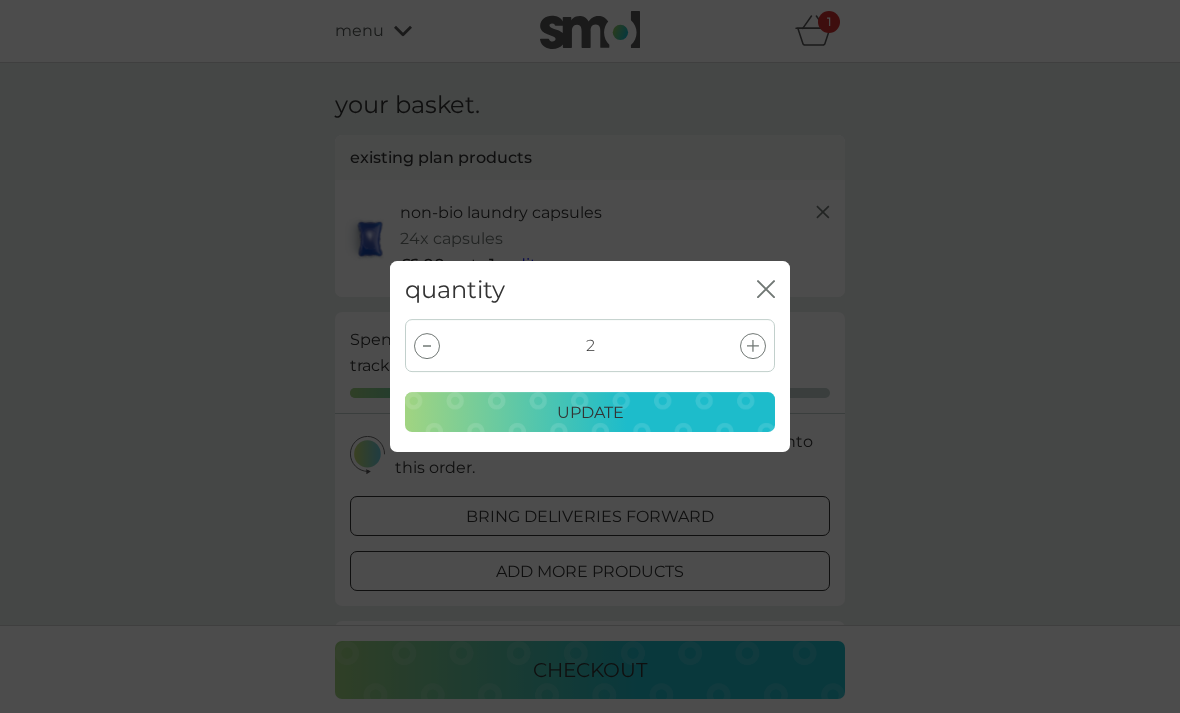 click on "update" at bounding box center (590, 413) 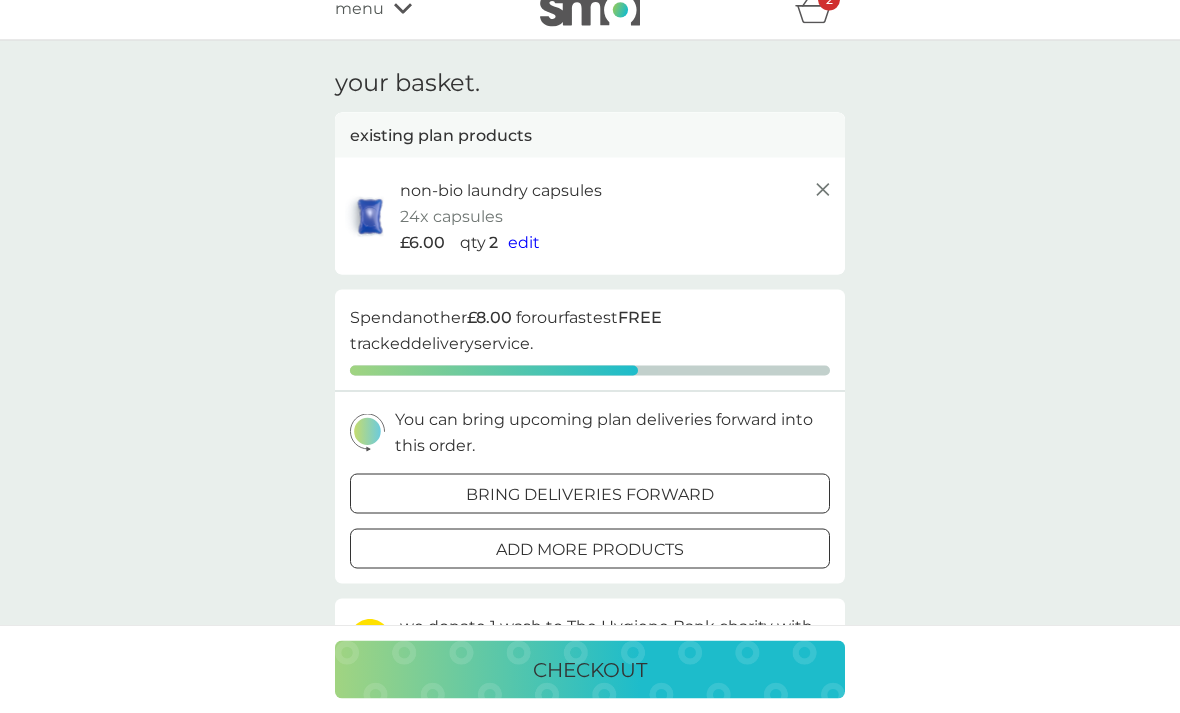 scroll, scrollTop: 23, scrollLeft: 0, axis: vertical 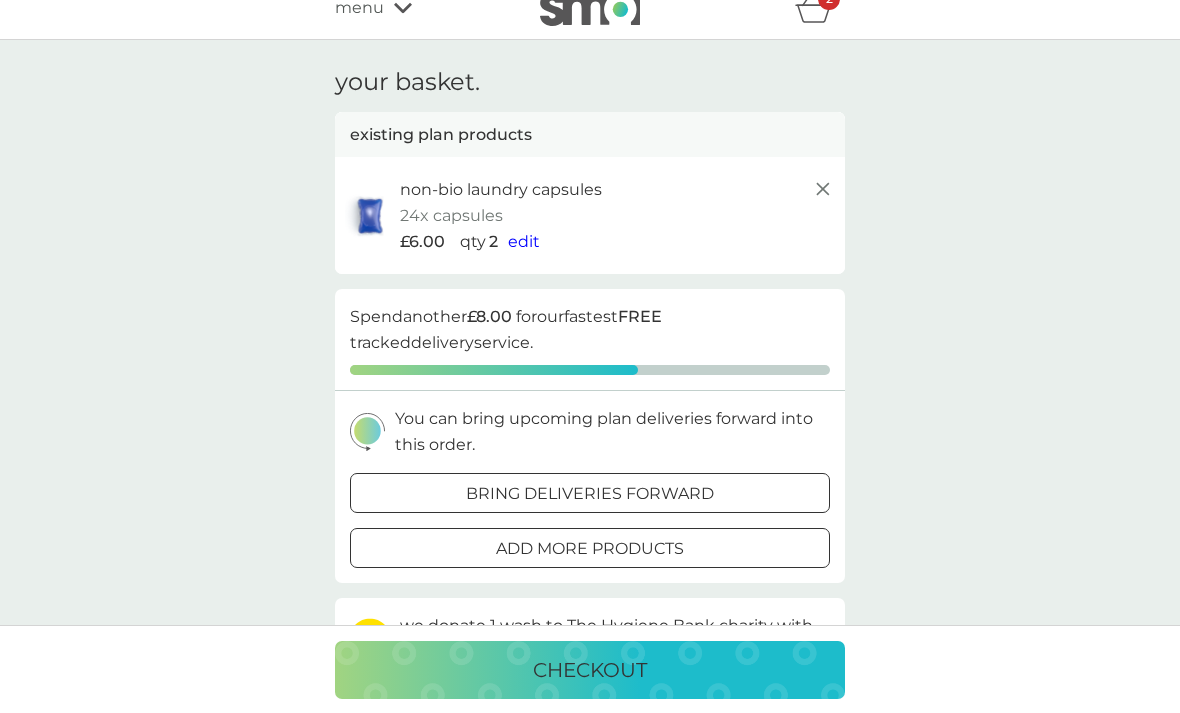 click on "add more products" at bounding box center (590, 549) 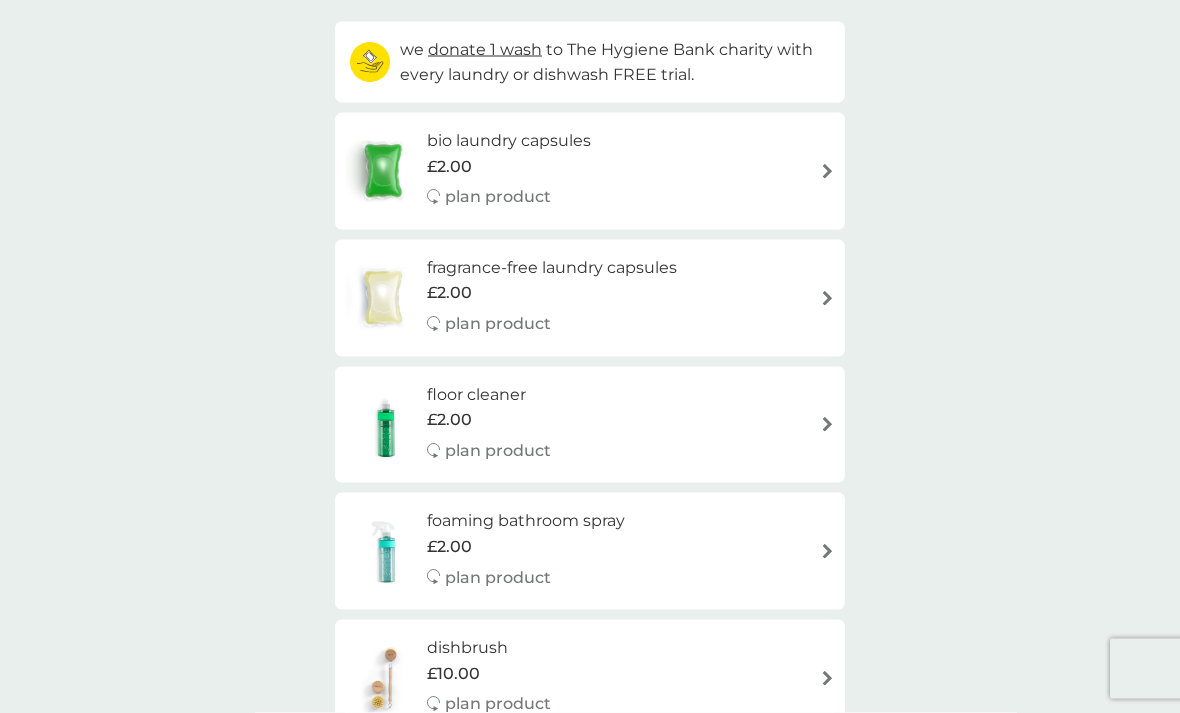 scroll, scrollTop: 0, scrollLeft: 0, axis: both 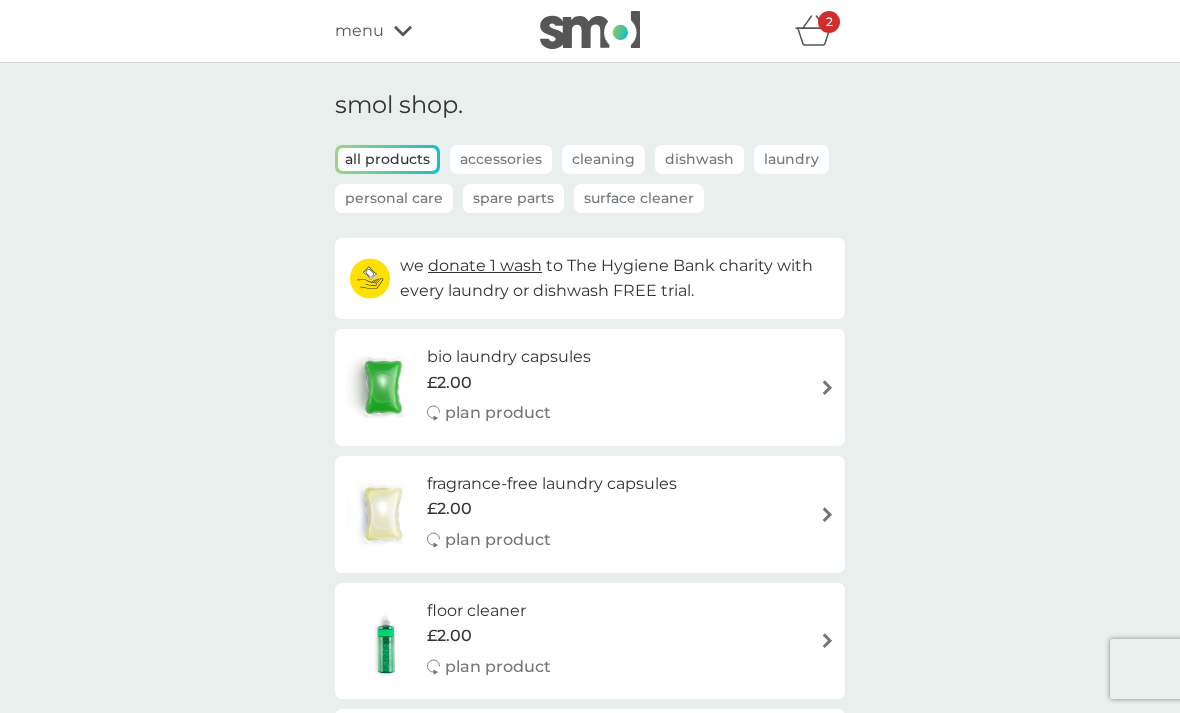 click 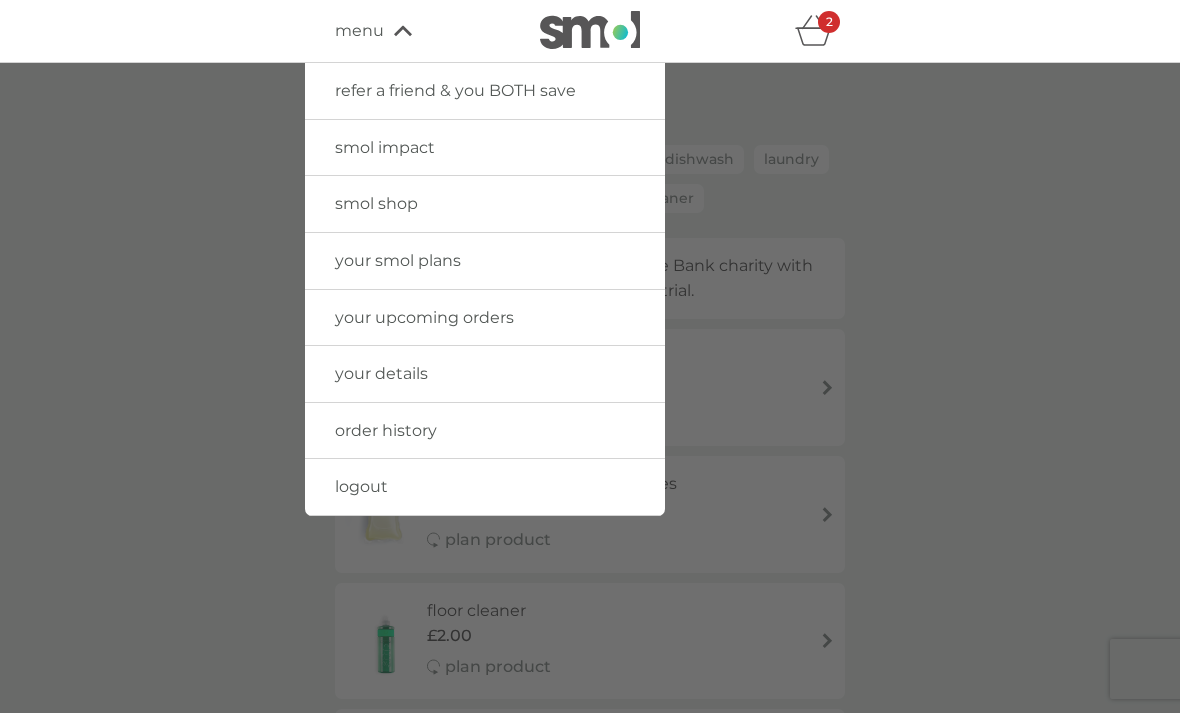 click on "order history" at bounding box center (386, 430) 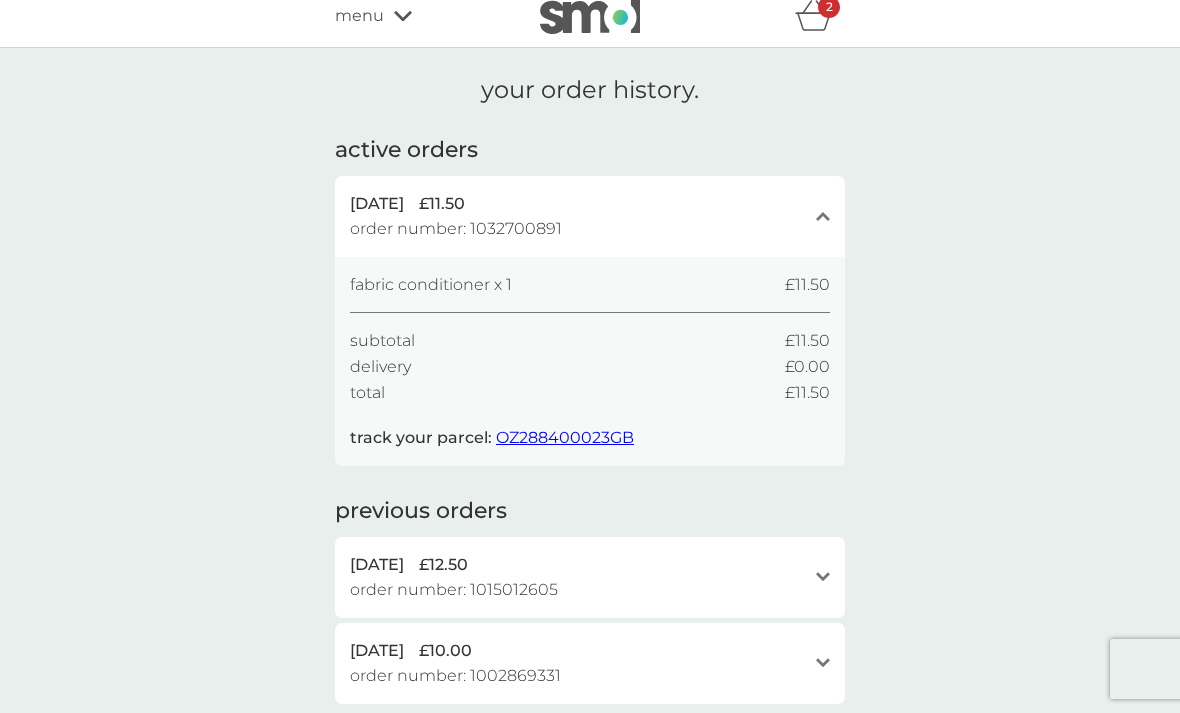 scroll, scrollTop: 0, scrollLeft: 0, axis: both 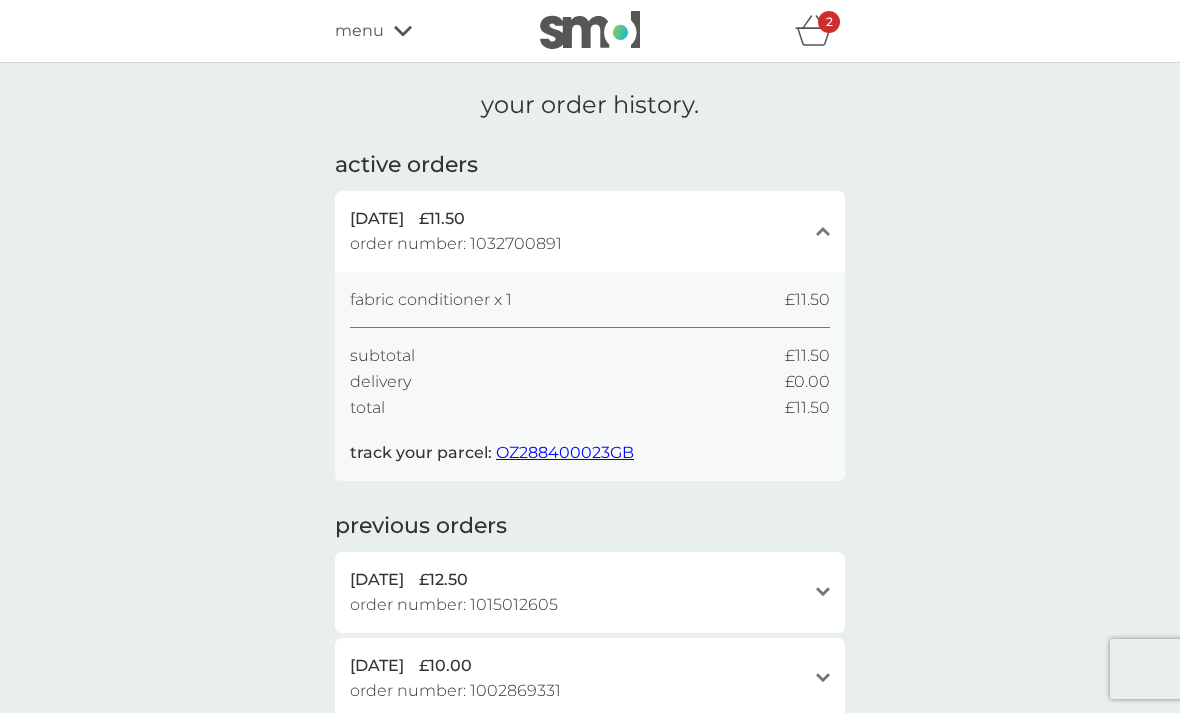 click on "menu" at bounding box center (420, 31) 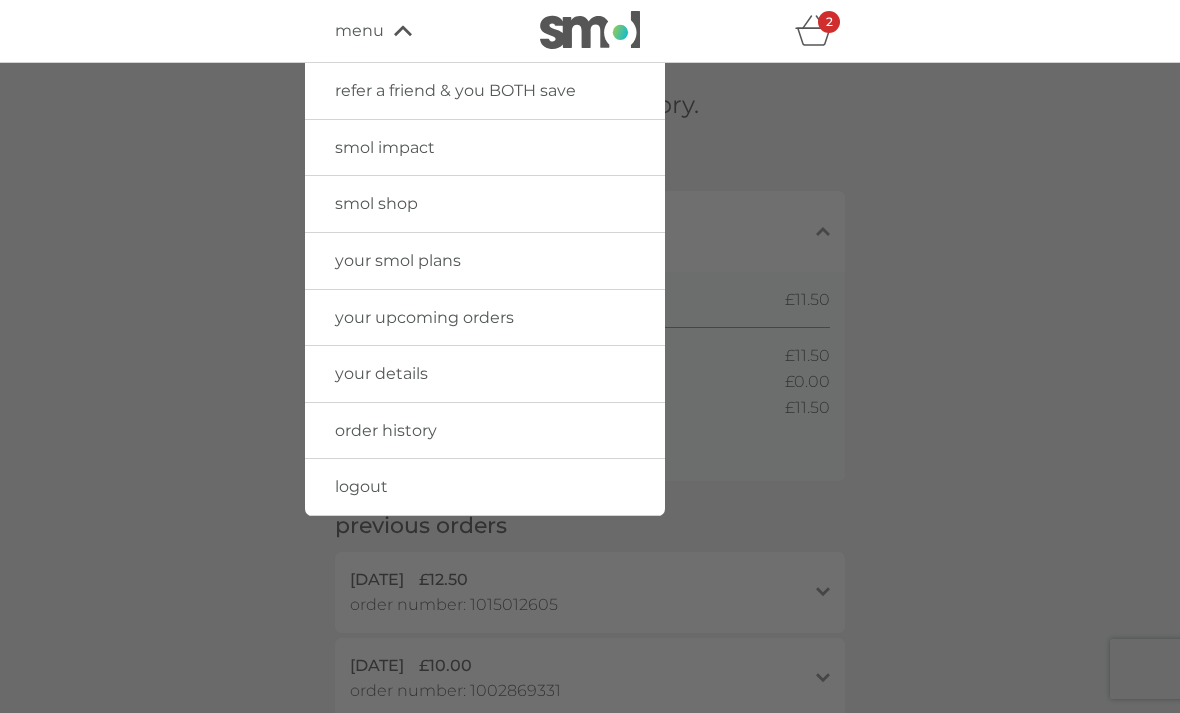 click on "your upcoming orders" at bounding box center (424, 317) 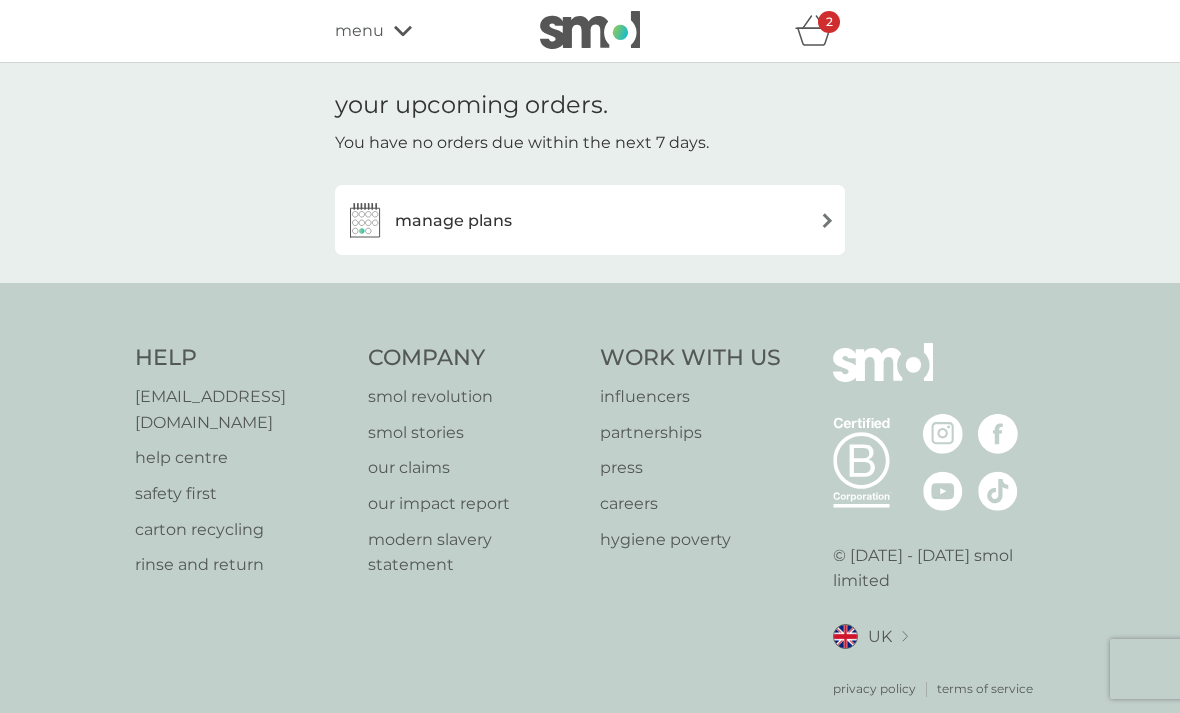 click on "manage plans" at bounding box center (590, 220) 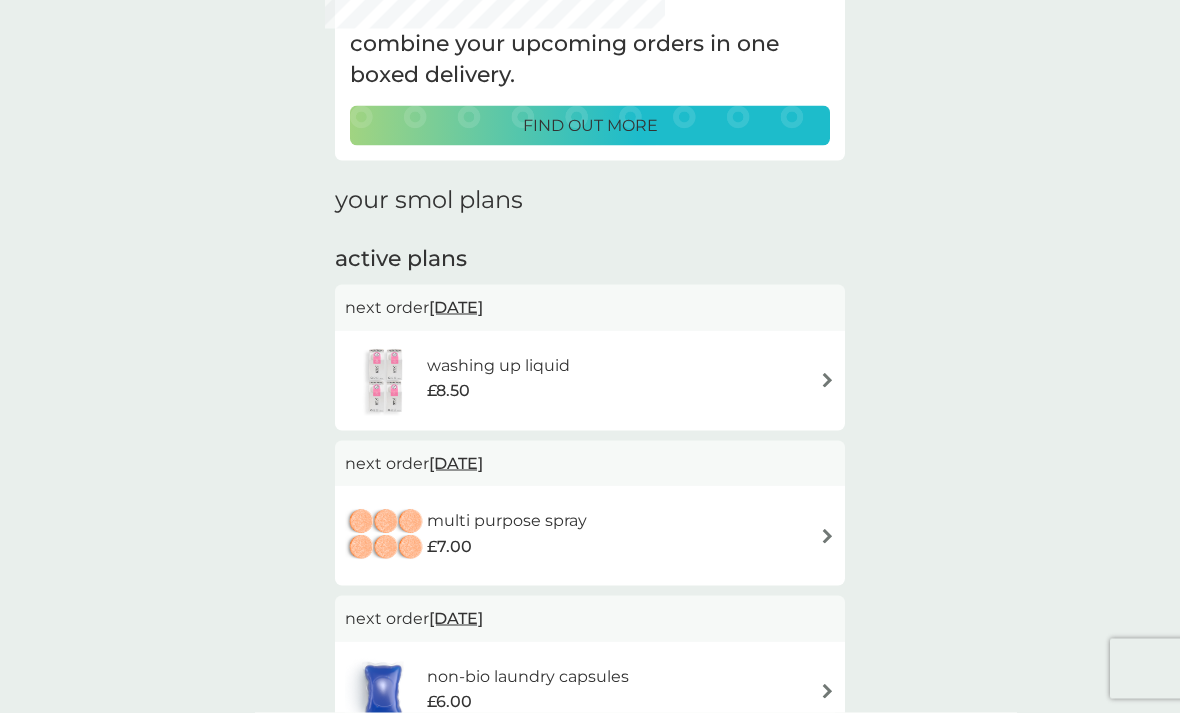 scroll, scrollTop: 134, scrollLeft: 0, axis: vertical 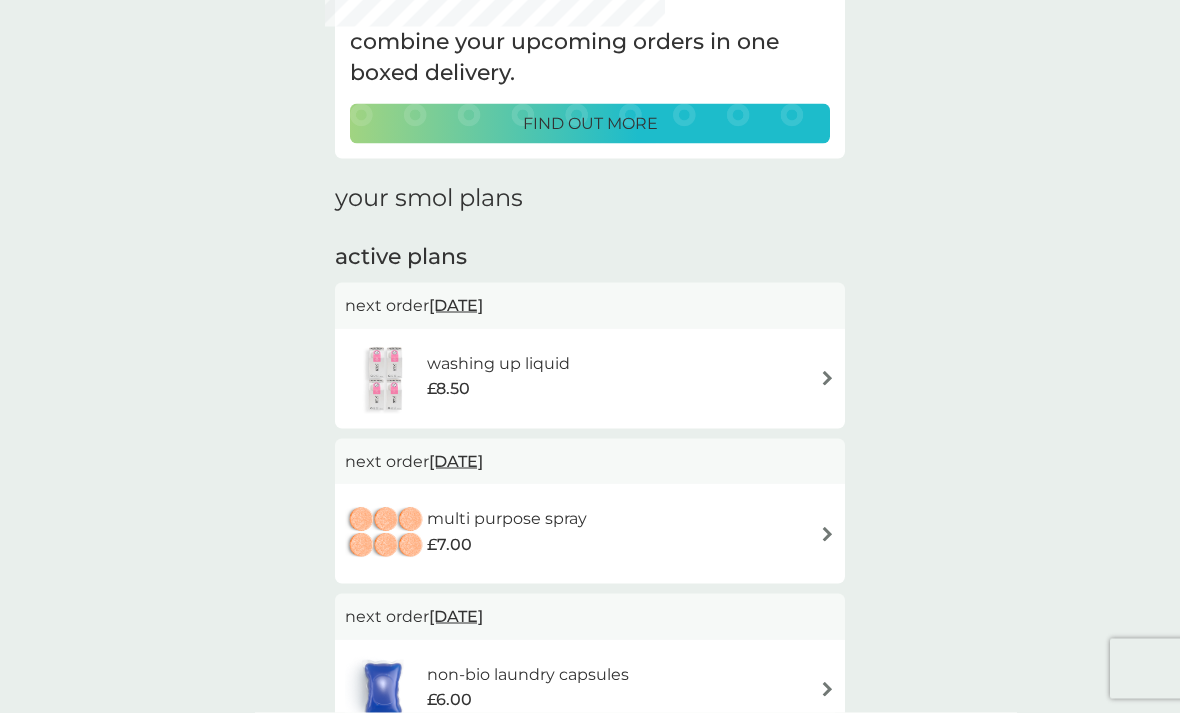 click on "washing up liquid £8.50" at bounding box center [590, 379] 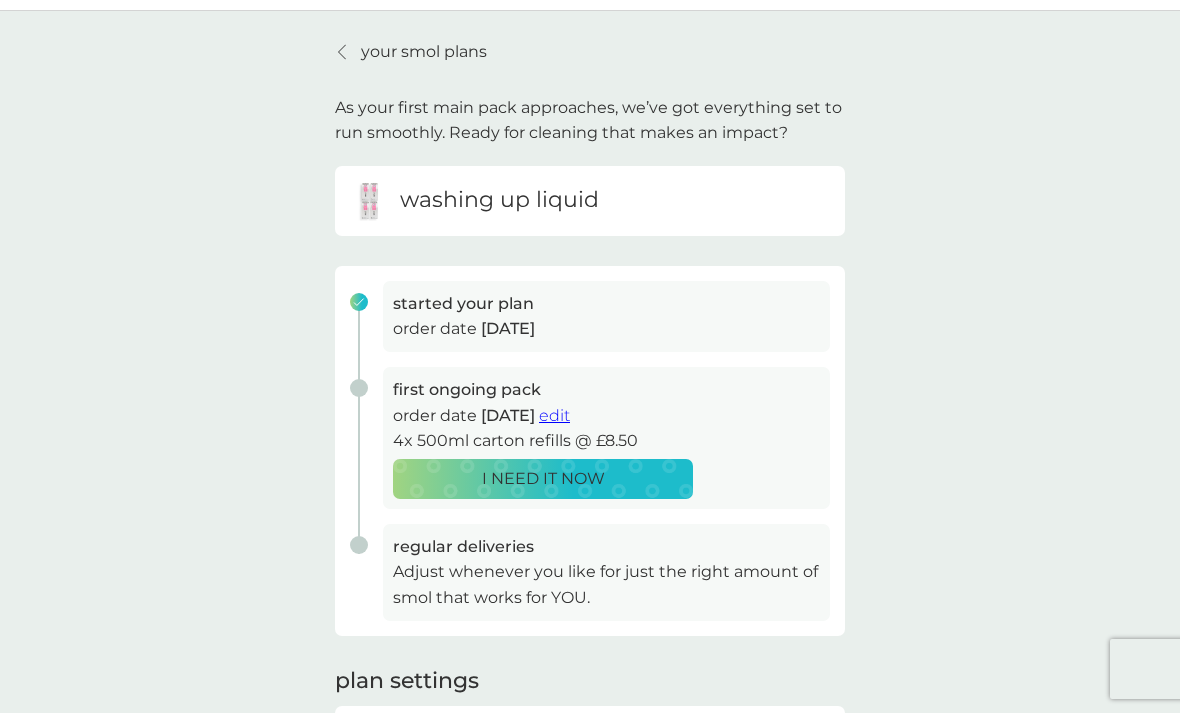 scroll, scrollTop: 47, scrollLeft: 0, axis: vertical 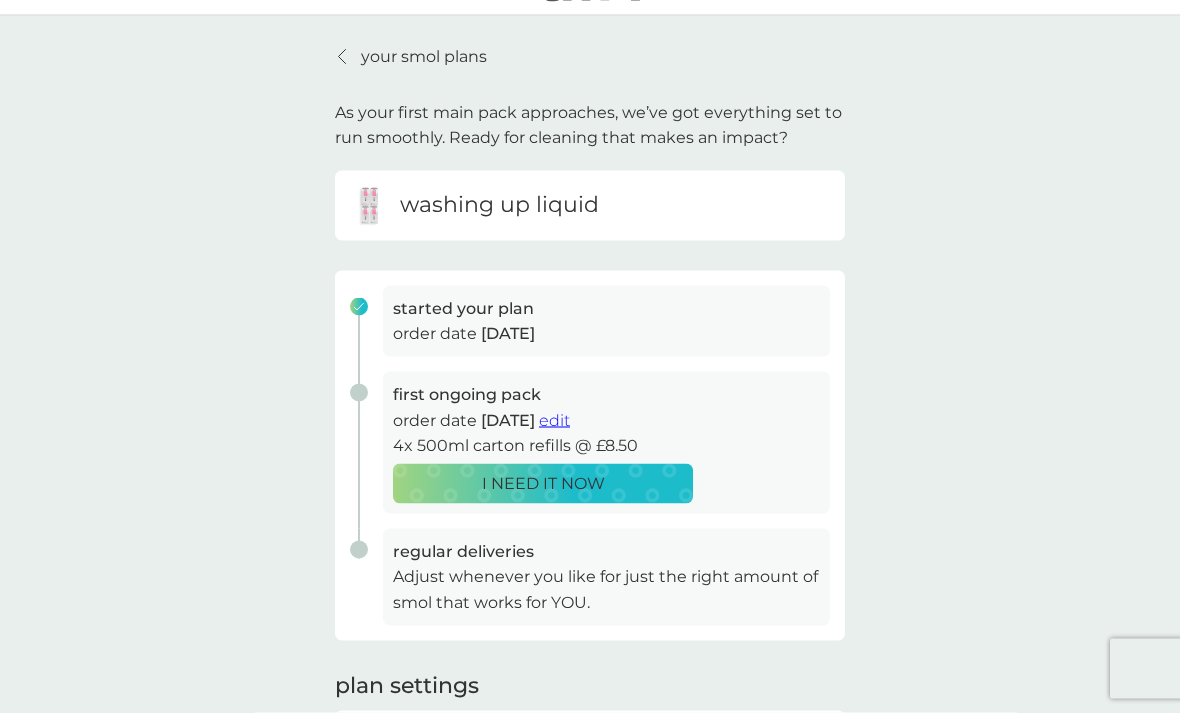 click on "your smol plans" at bounding box center [411, 57] 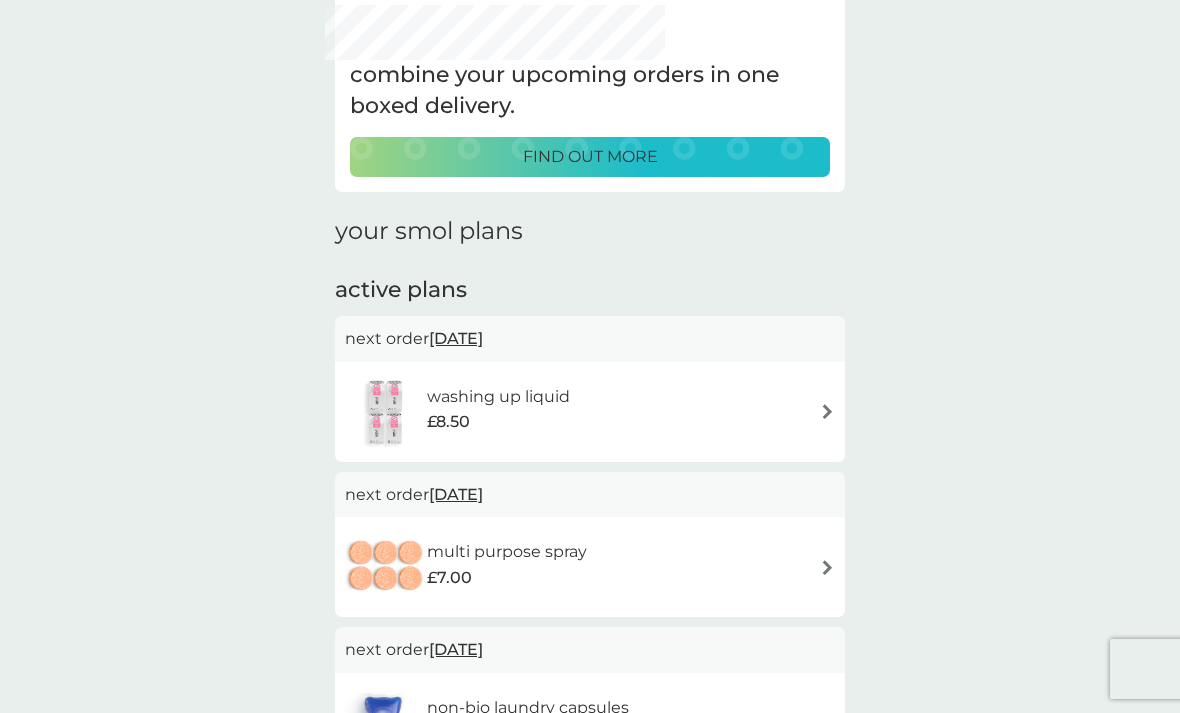 scroll, scrollTop: 102, scrollLeft: 0, axis: vertical 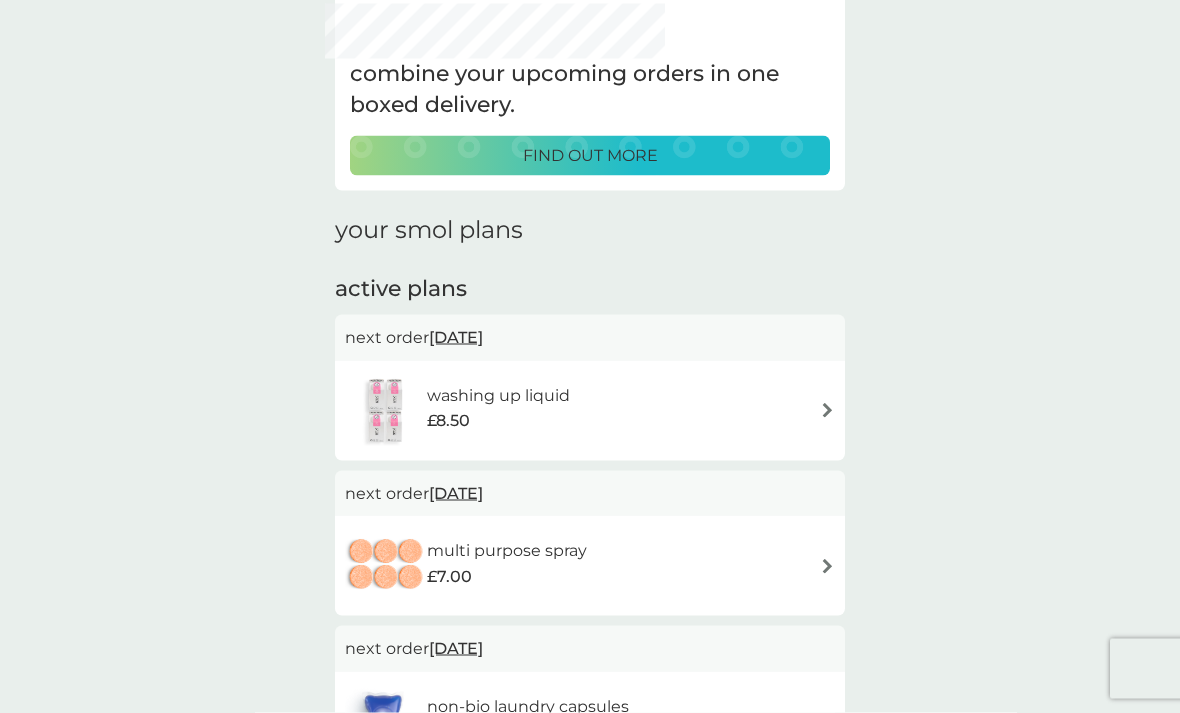 click on "31 Jul 2025" at bounding box center [456, 337] 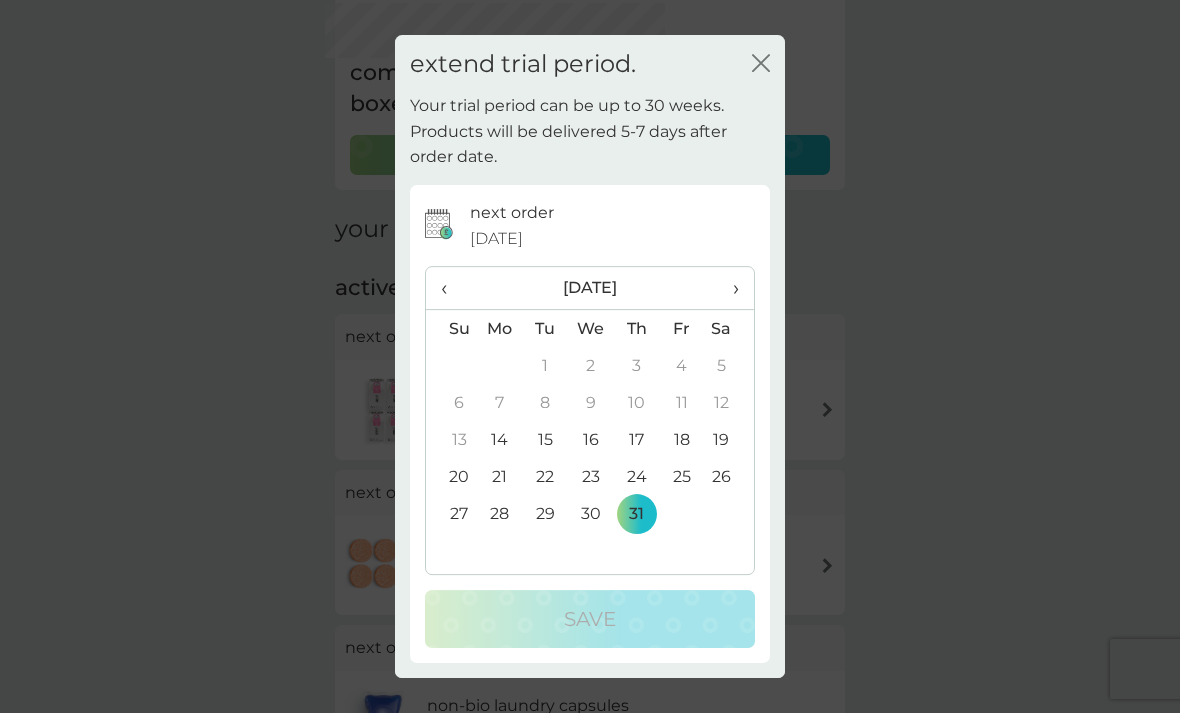 click on "›" at bounding box center (729, 288) 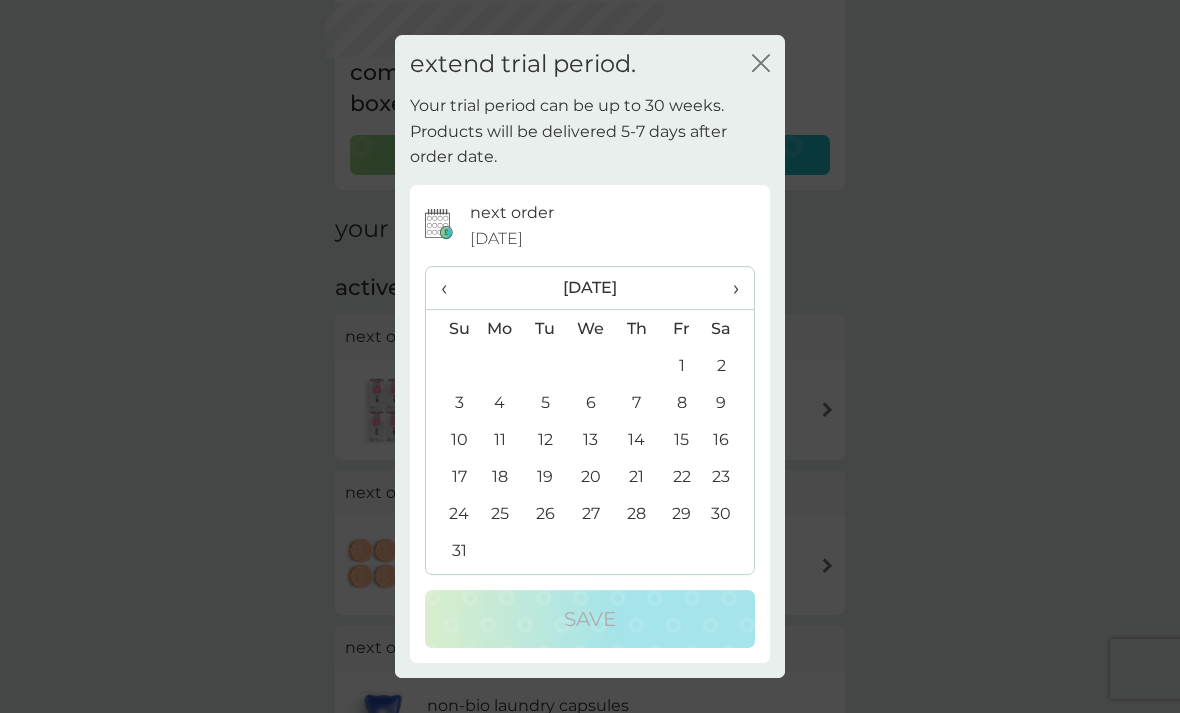 click on "28" at bounding box center [636, 513] 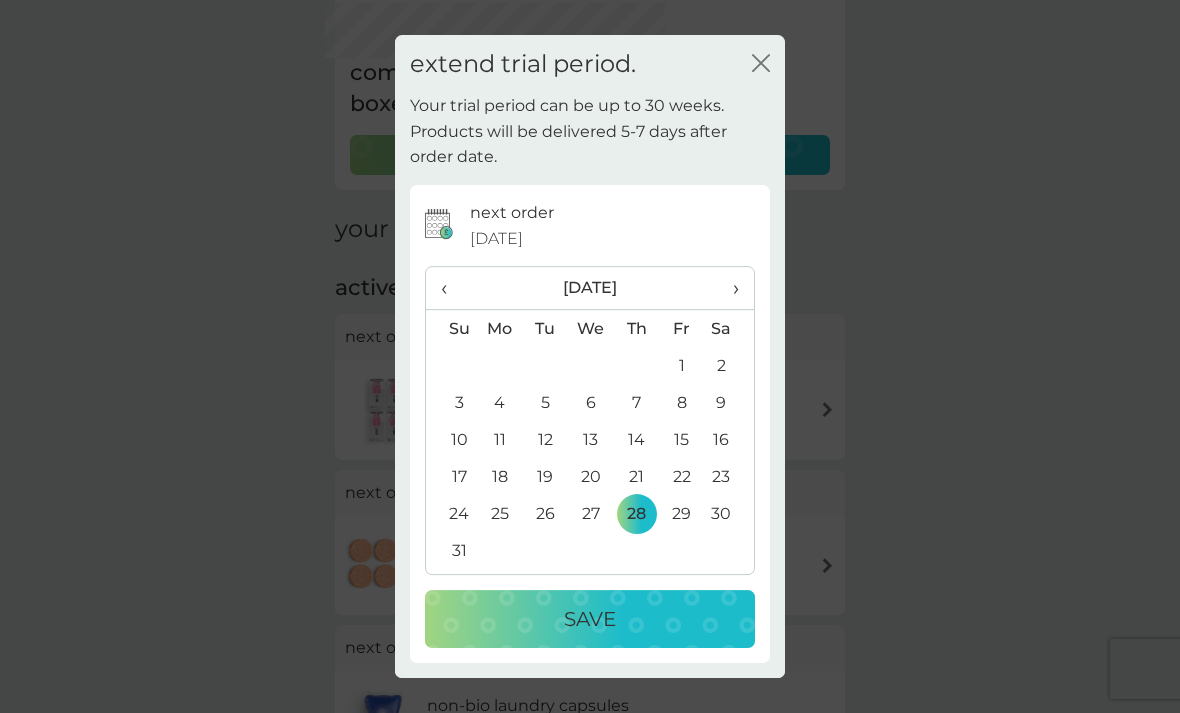 click on "Save" at bounding box center [590, 619] 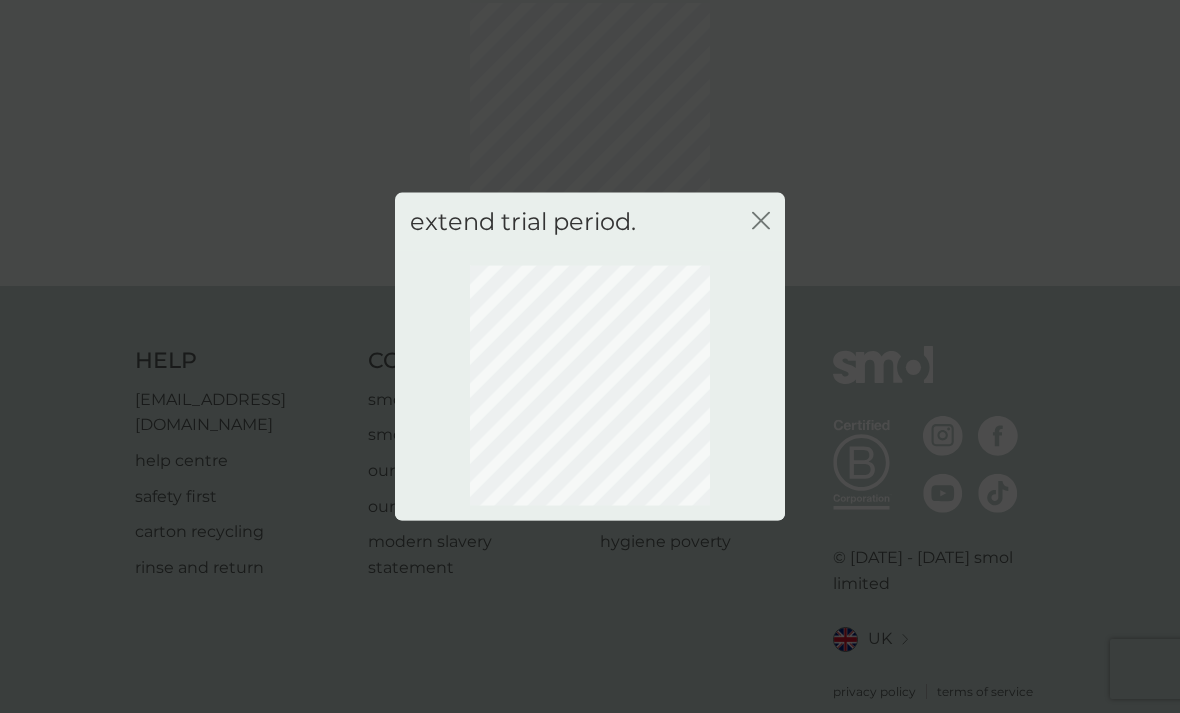 scroll, scrollTop: 60, scrollLeft: 0, axis: vertical 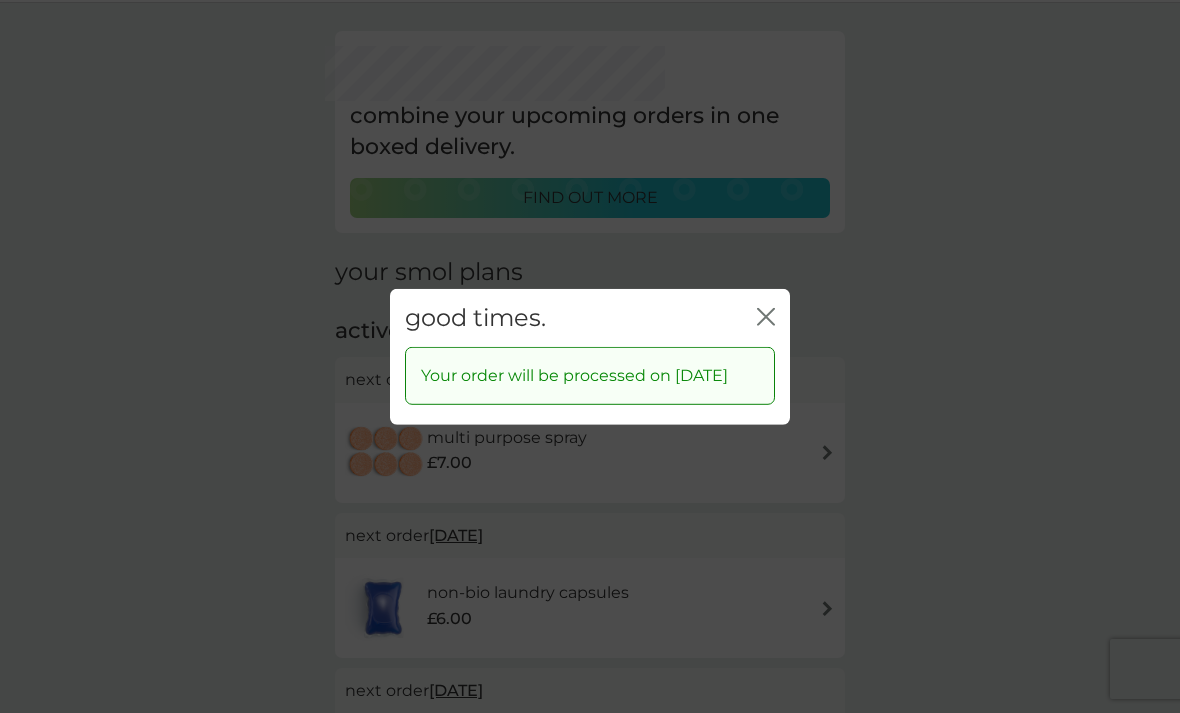 click on "close" 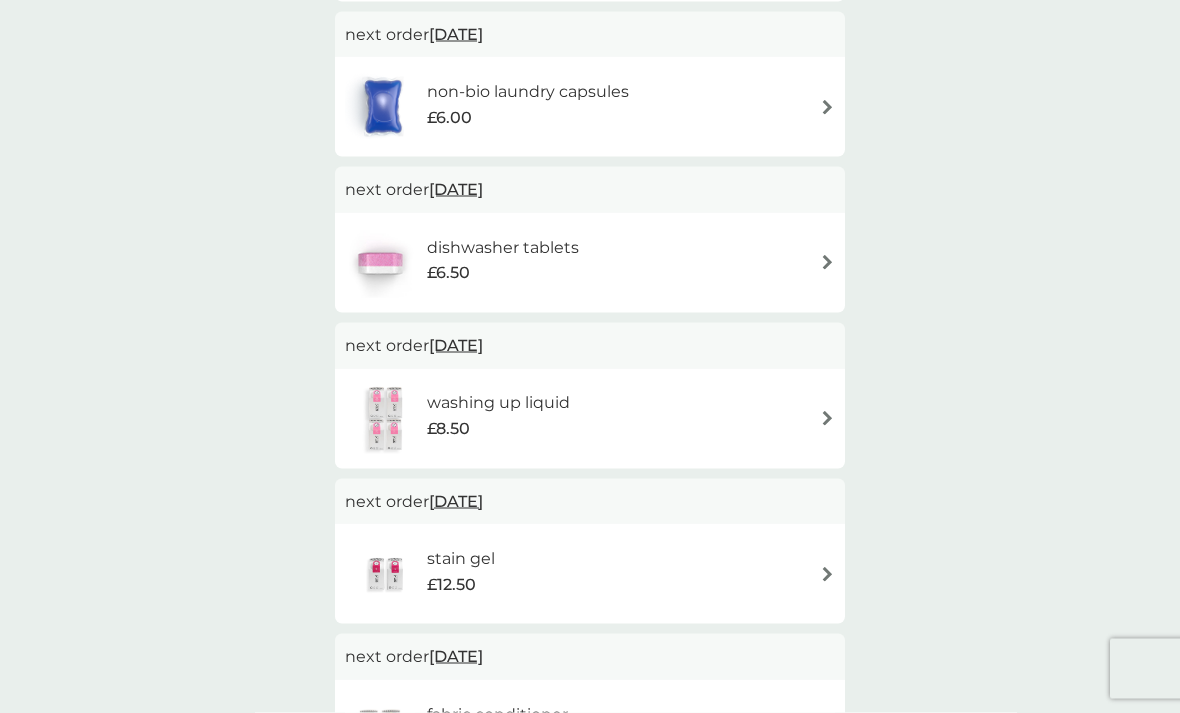 scroll, scrollTop: 561, scrollLeft: 0, axis: vertical 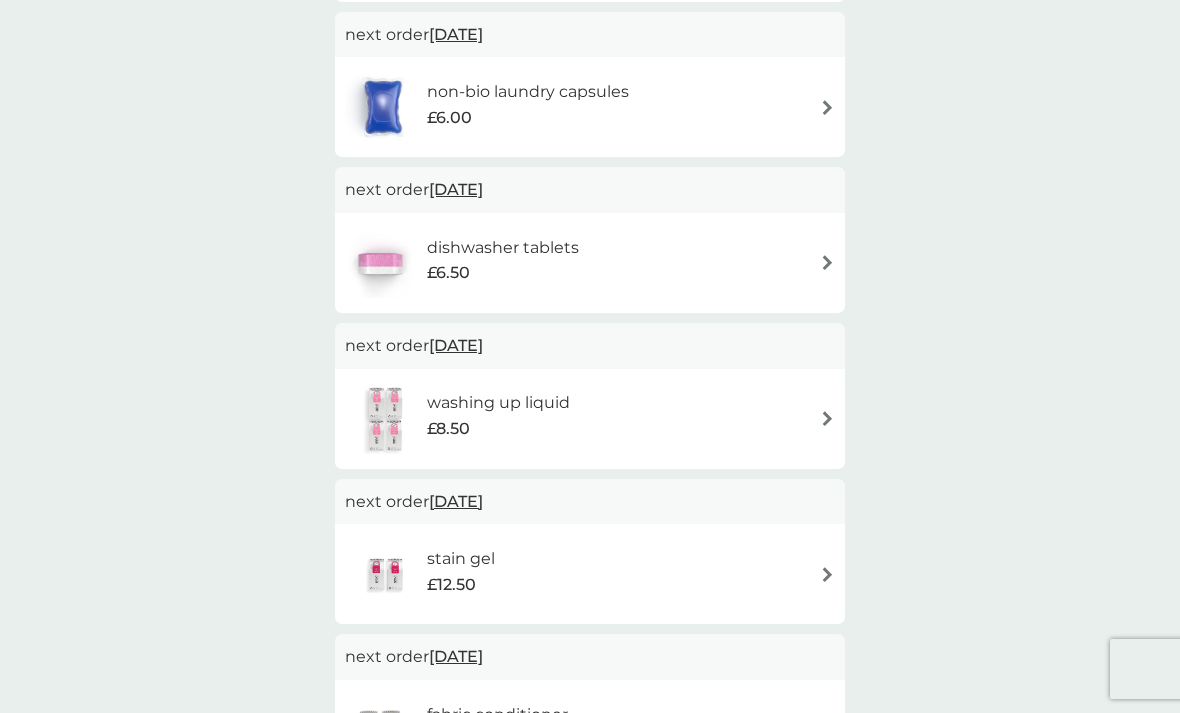 click on "5 Aug 2025" at bounding box center (456, 189) 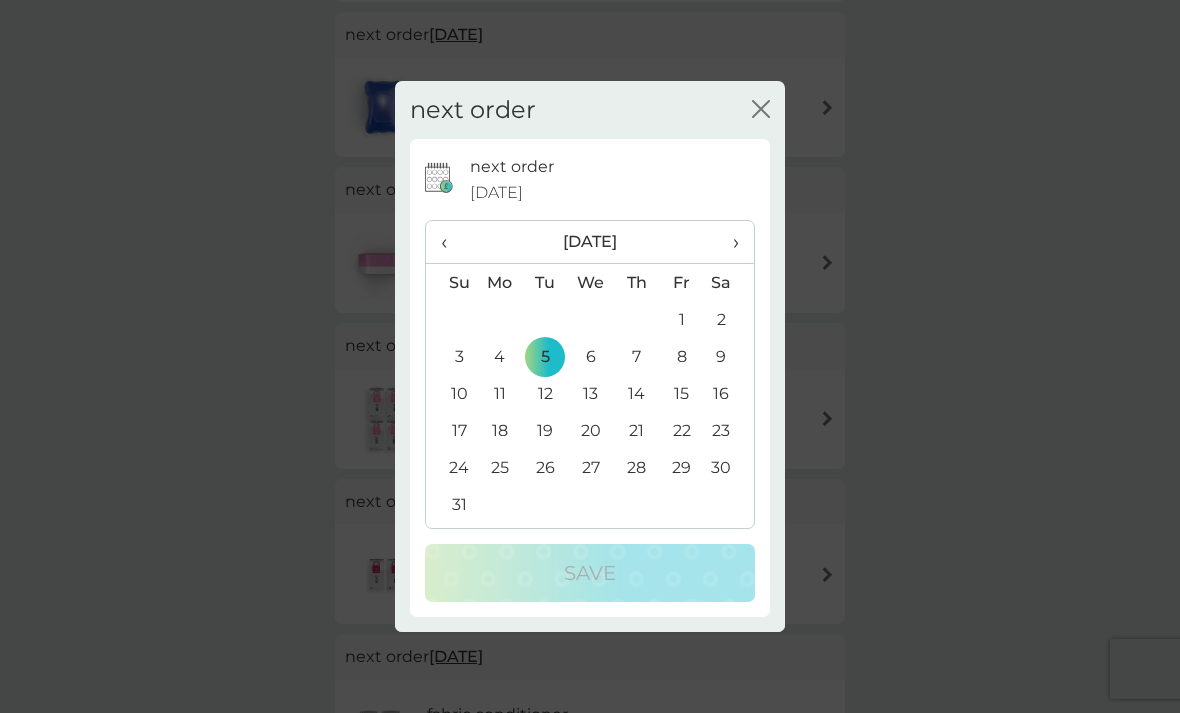 click on "›" at bounding box center (729, 242) 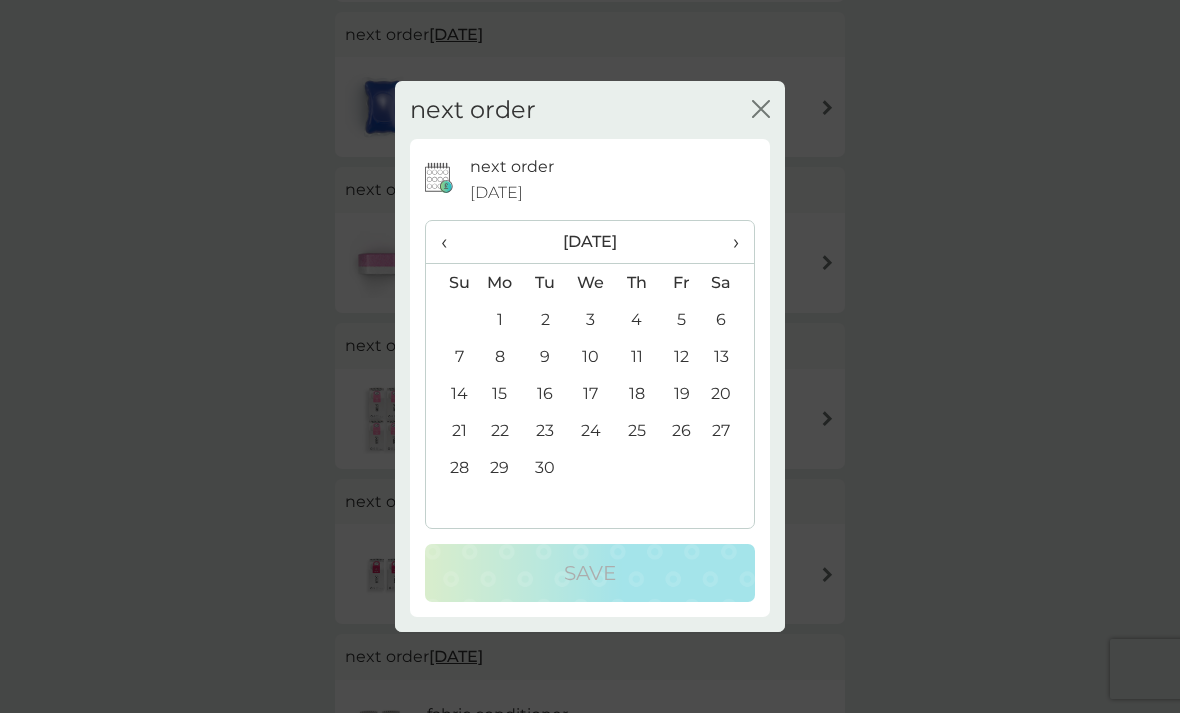 click on "24" at bounding box center [591, 430] 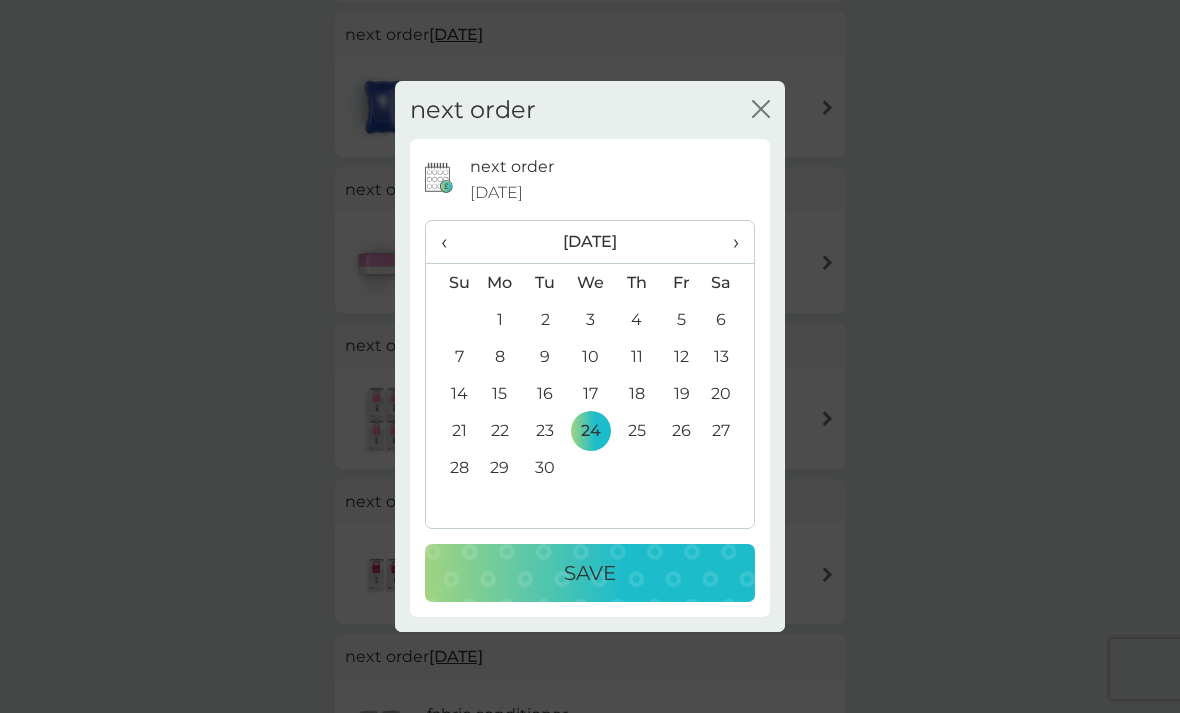 click on "Save" at bounding box center [590, 573] 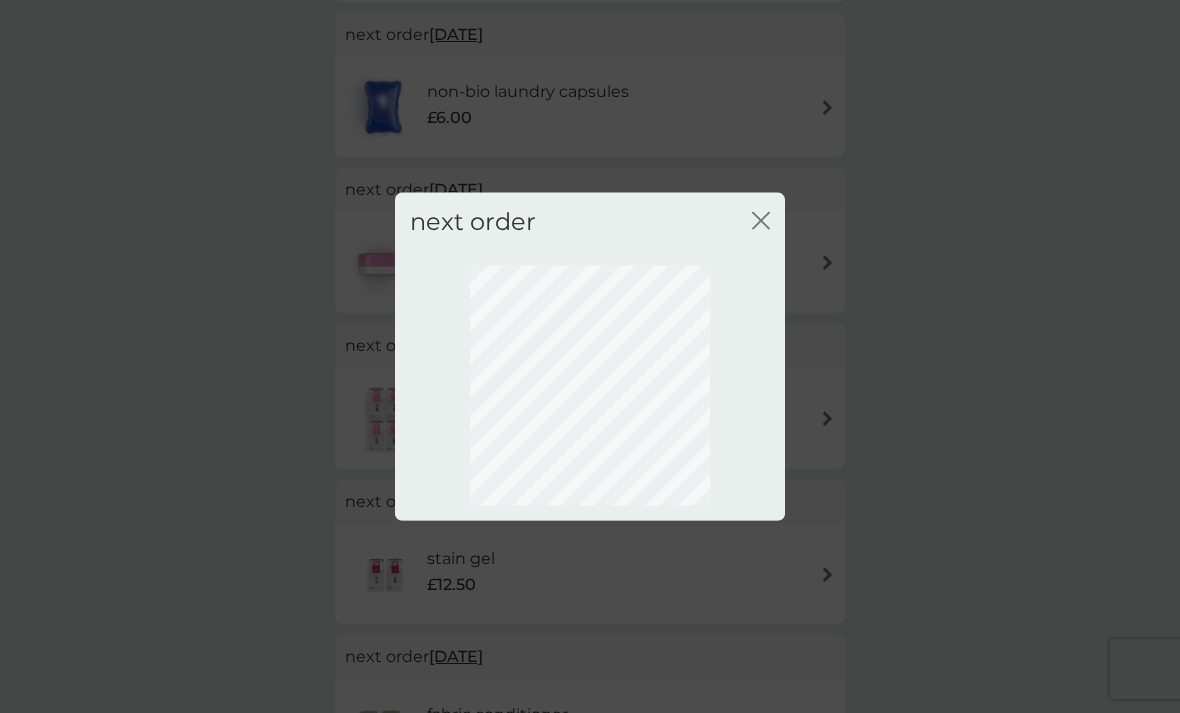 scroll, scrollTop: 60, scrollLeft: 0, axis: vertical 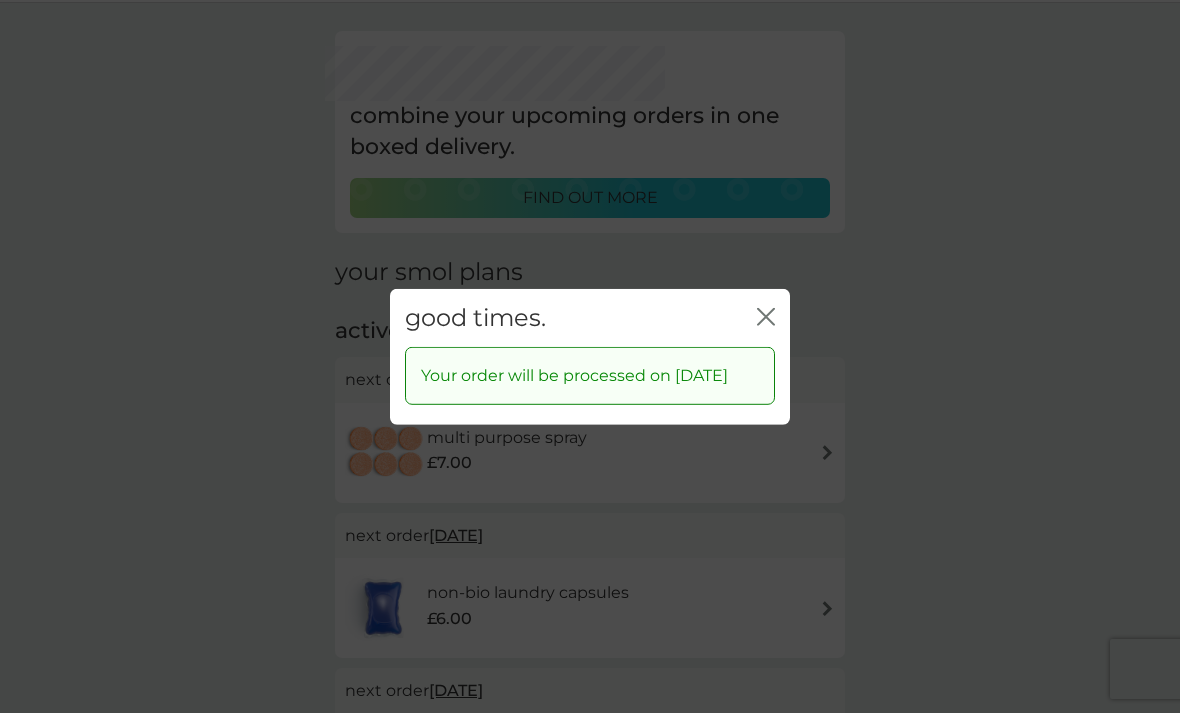 click on "good times. close" at bounding box center [590, 317] 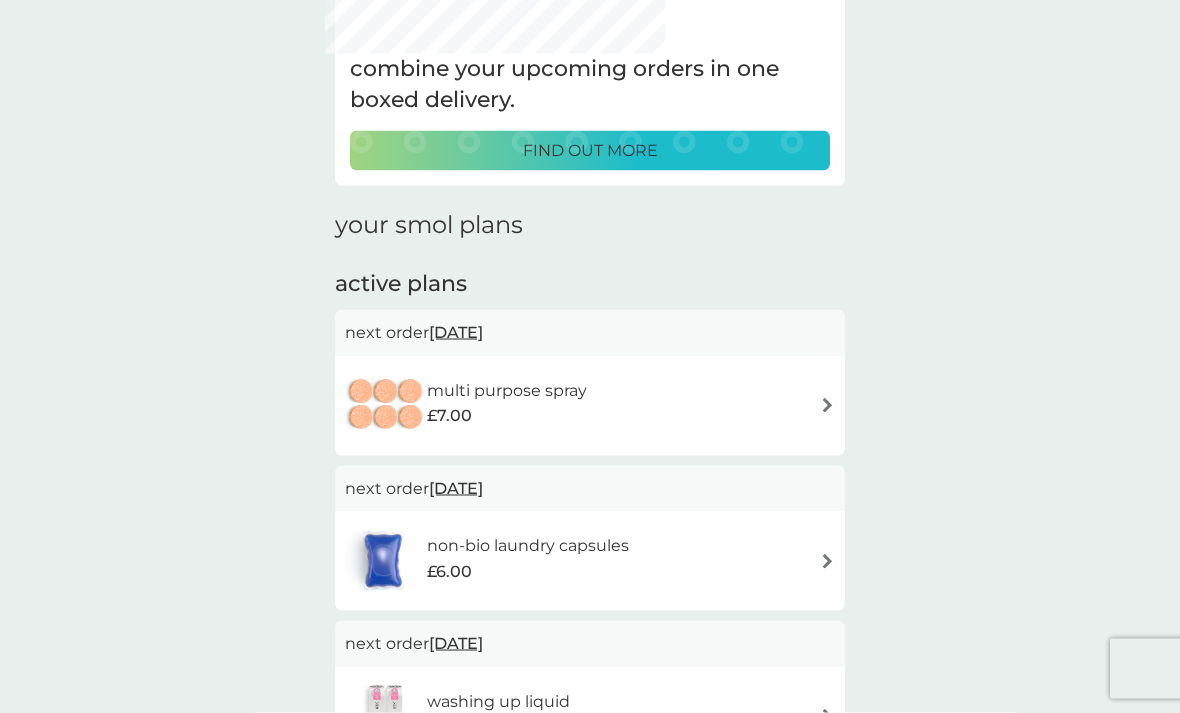 click on "31 Jul 2025" at bounding box center (456, 332) 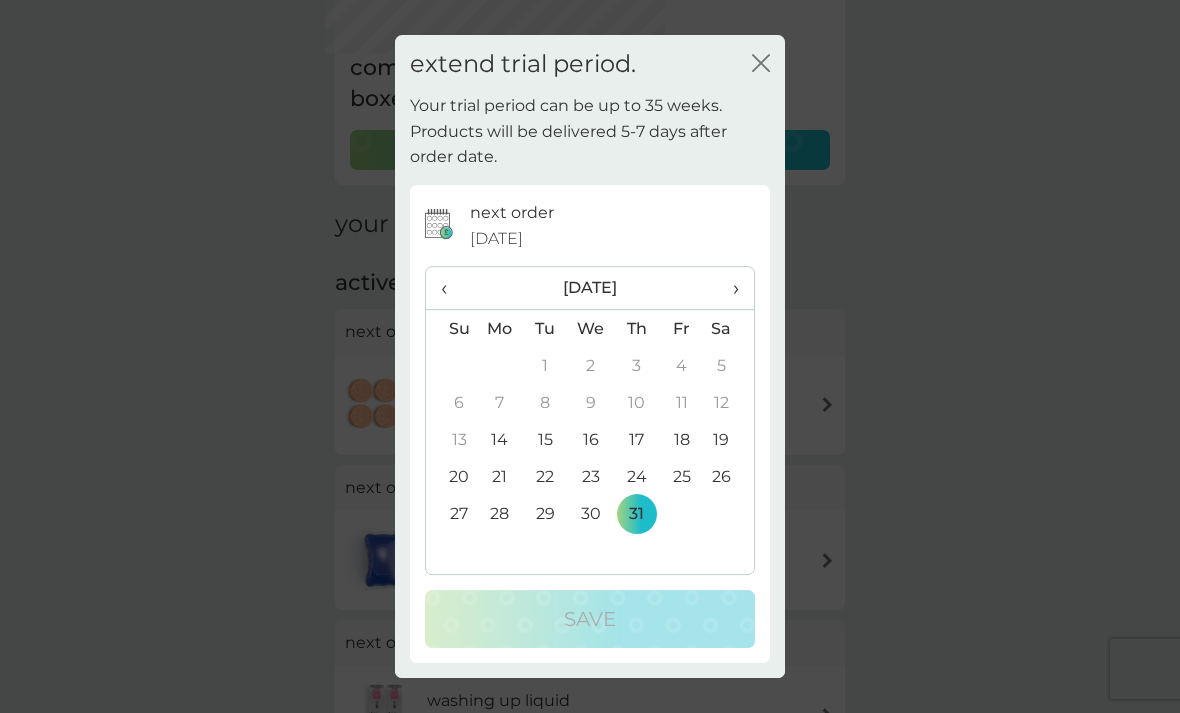 click on "›" at bounding box center [729, 288] 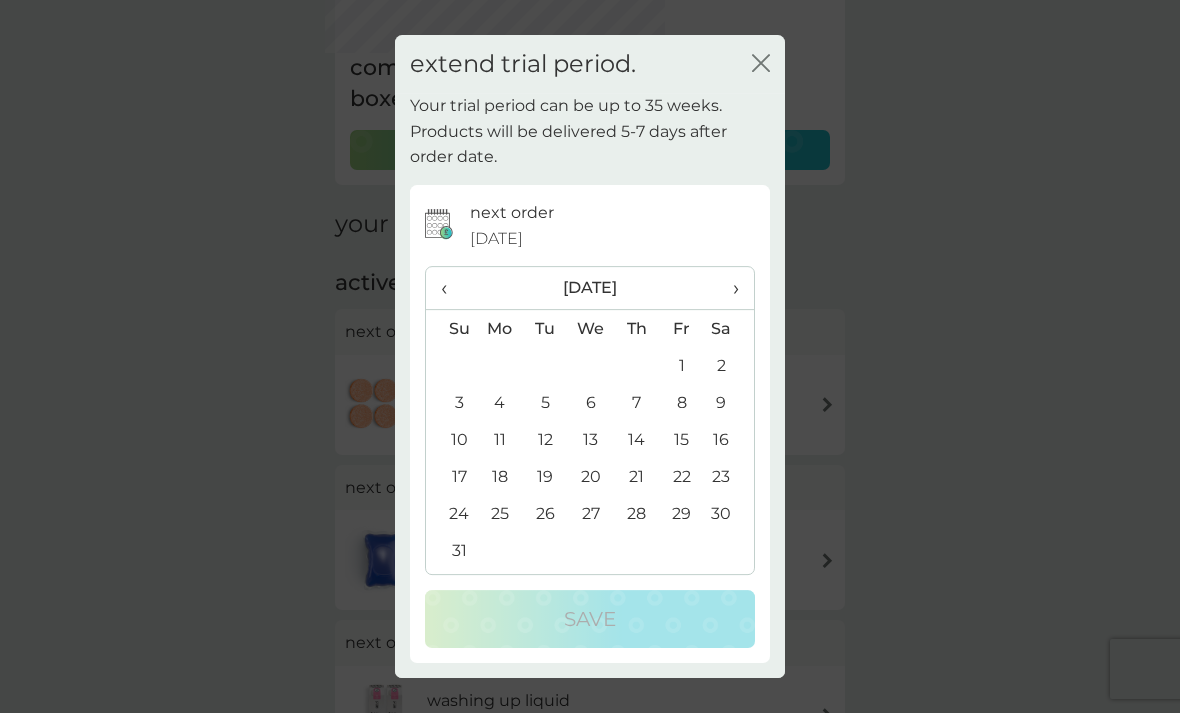 click on "›" at bounding box center (729, 288) 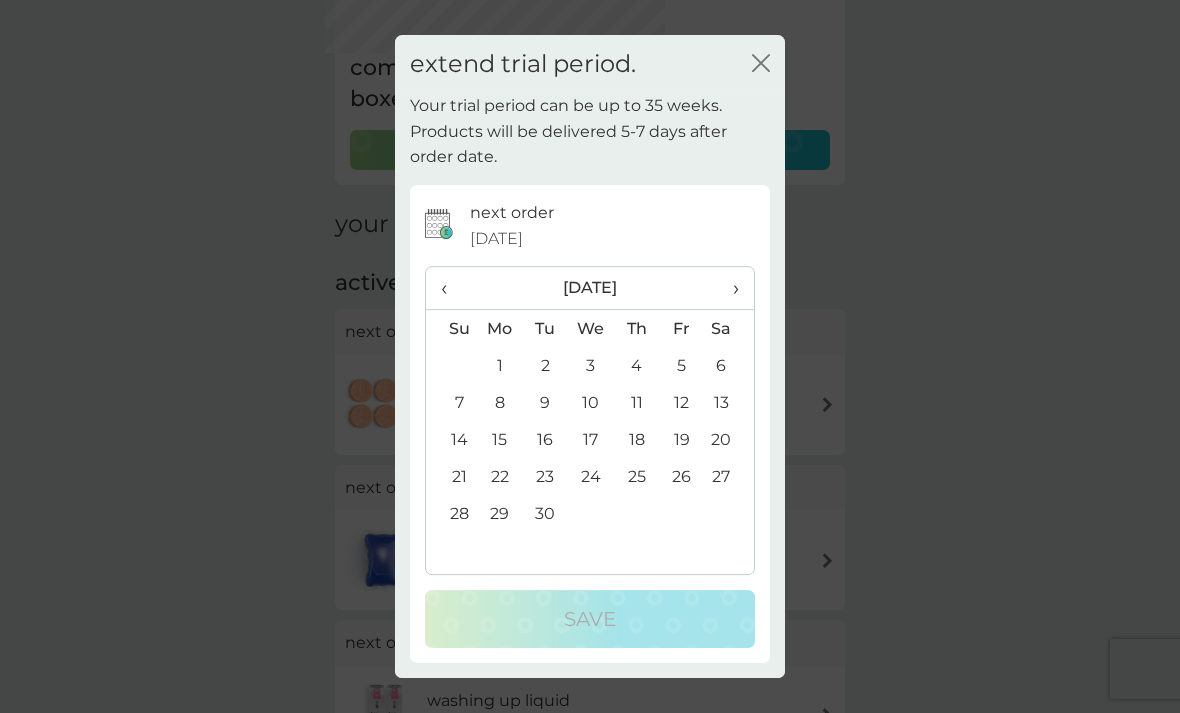 click on "25" at bounding box center (636, 476) 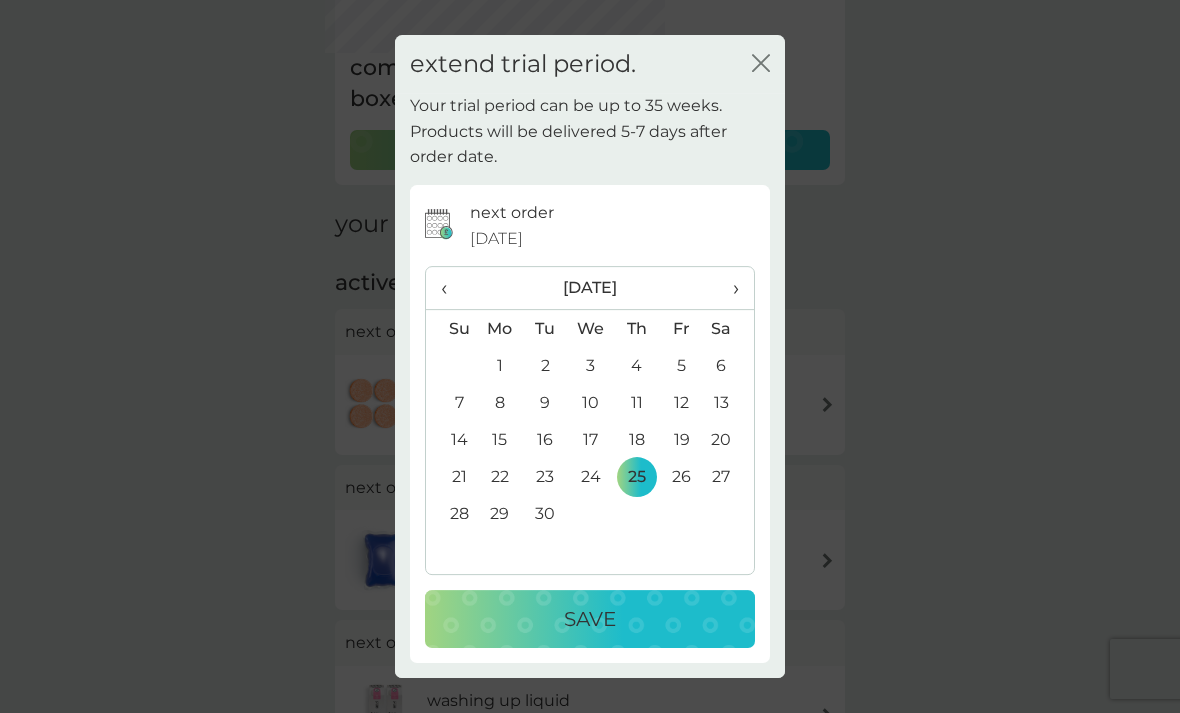 click on "Save" at bounding box center (590, 619) 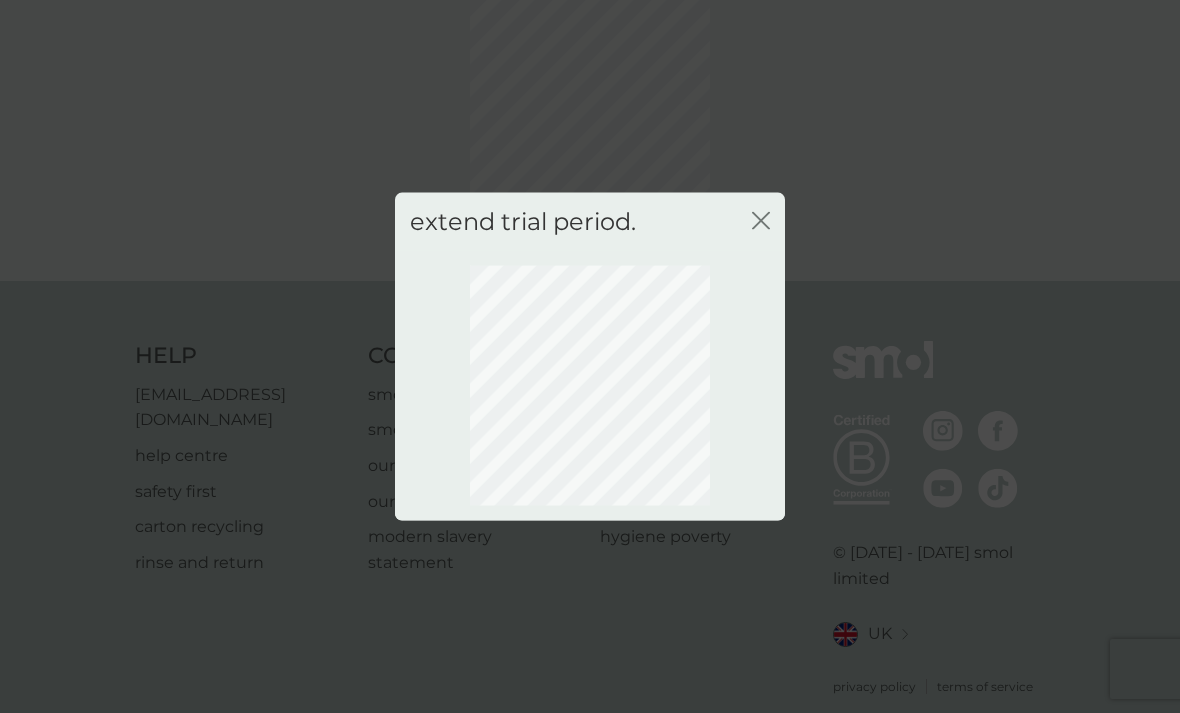 scroll, scrollTop: 60, scrollLeft: 0, axis: vertical 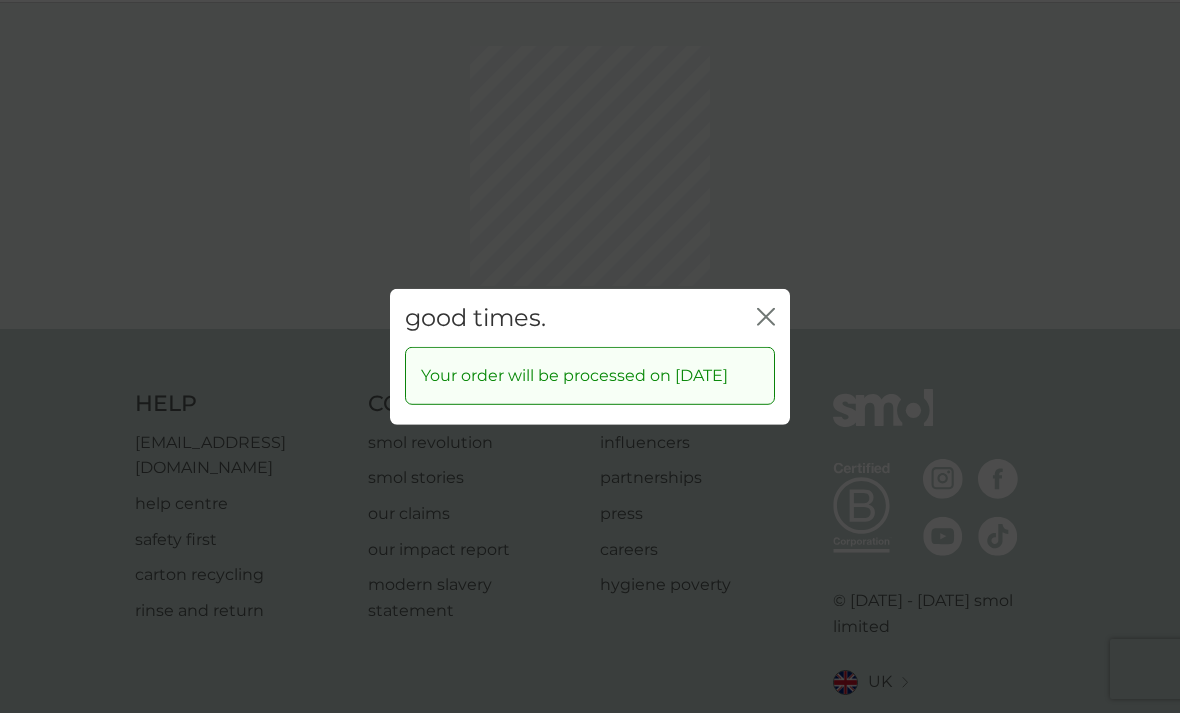 click on "close" 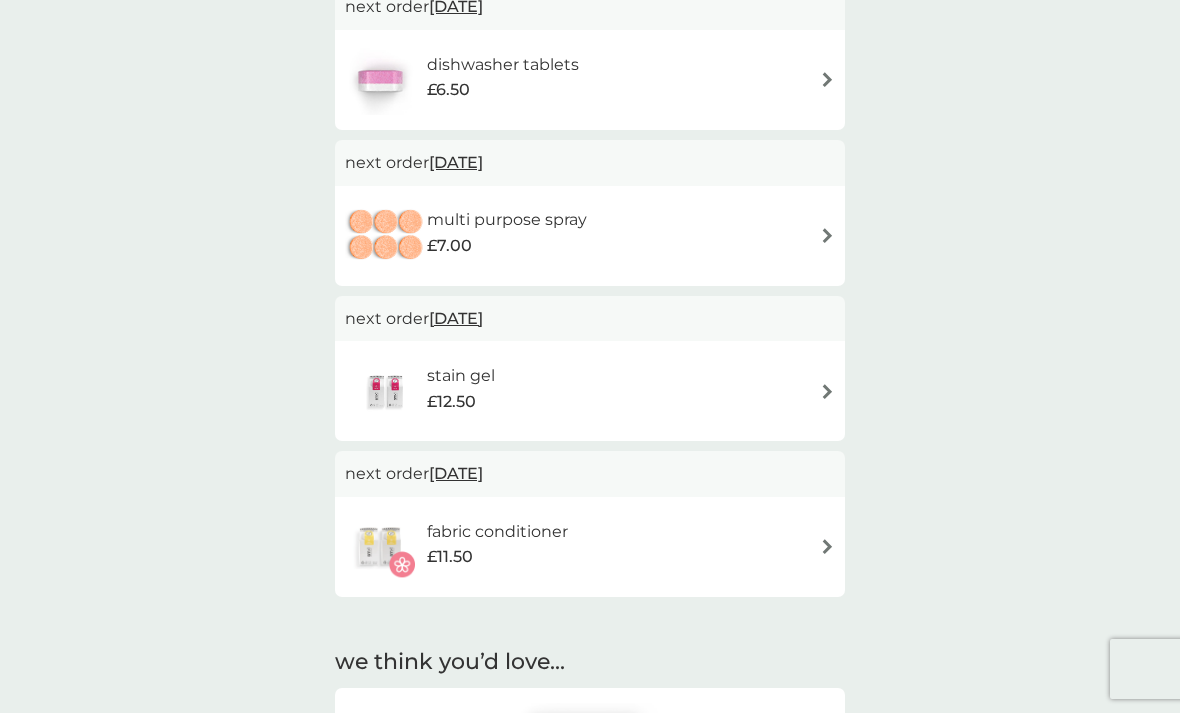 scroll, scrollTop: 750, scrollLeft: 0, axis: vertical 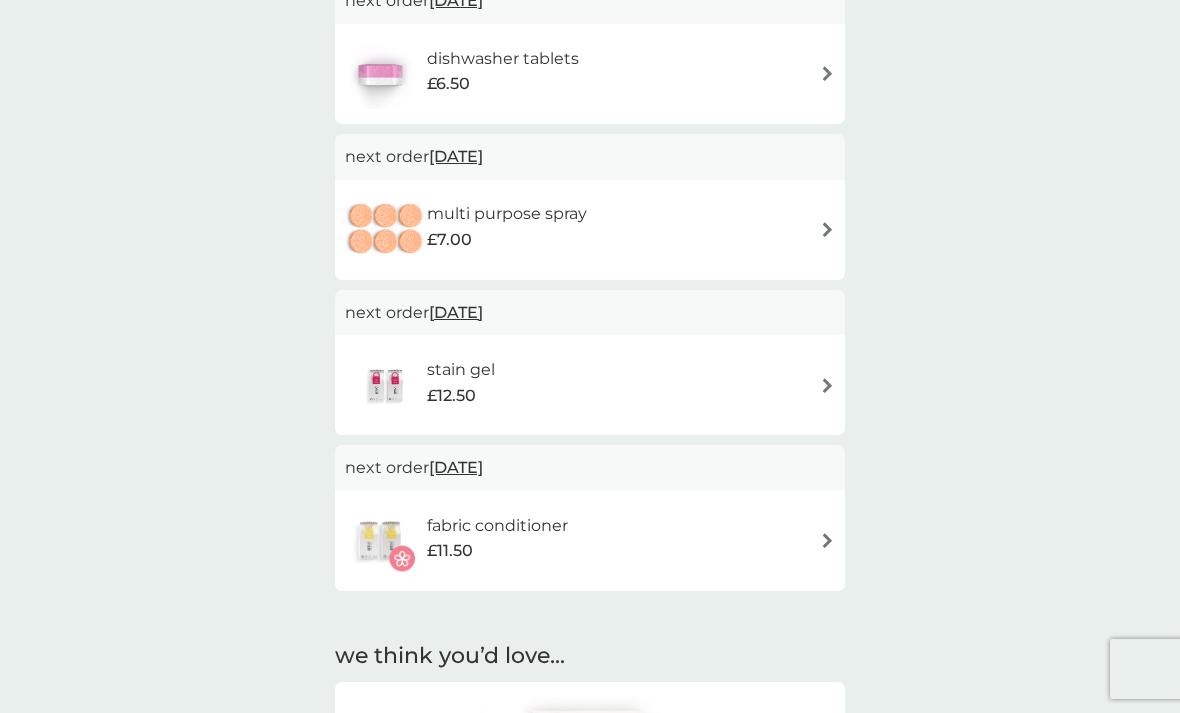 click on "23 Oct 2025" at bounding box center (456, 467) 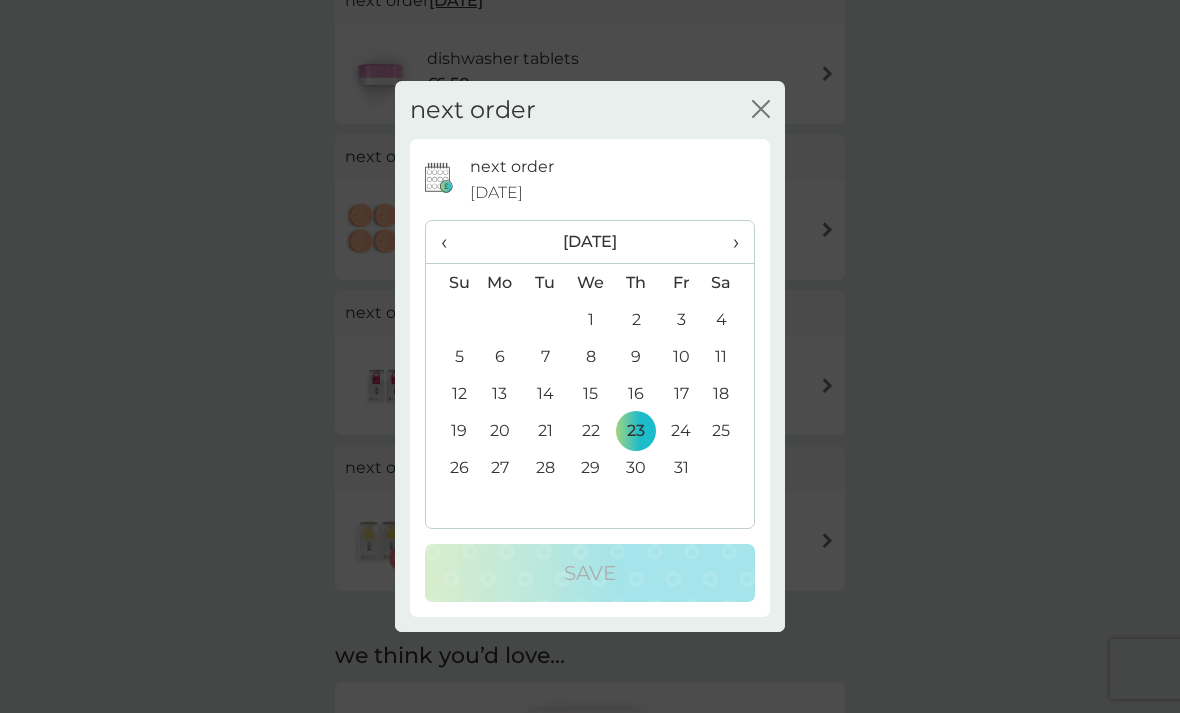 click on "‹" at bounding box center (451, 242) 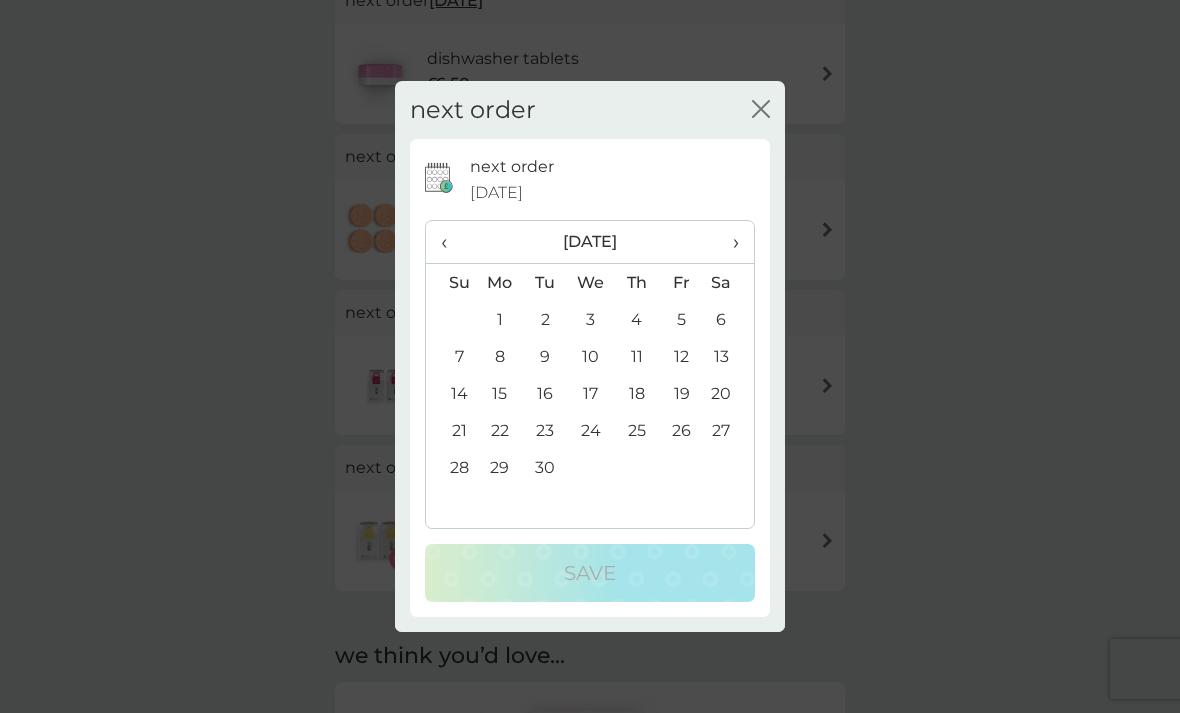 click on "‹" at bounding box center [451, 242] 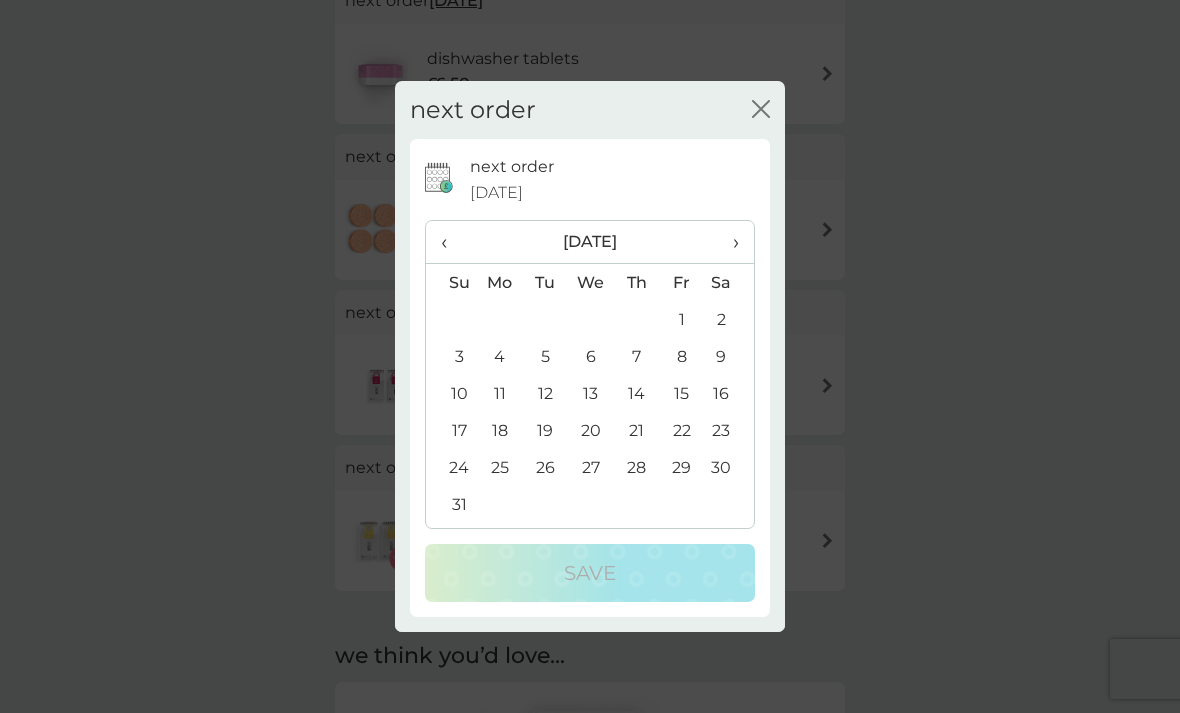 click on "‹" at bounding box center (451, 242) 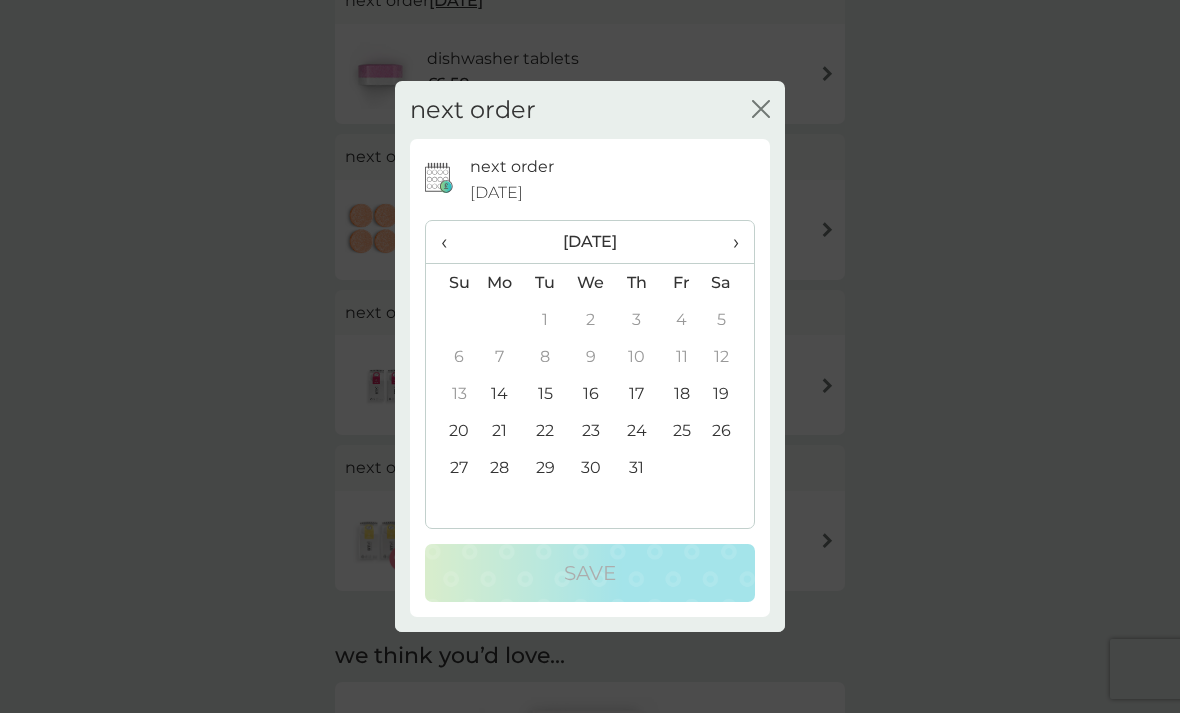 click on "14" at bounding box center (500, 393) 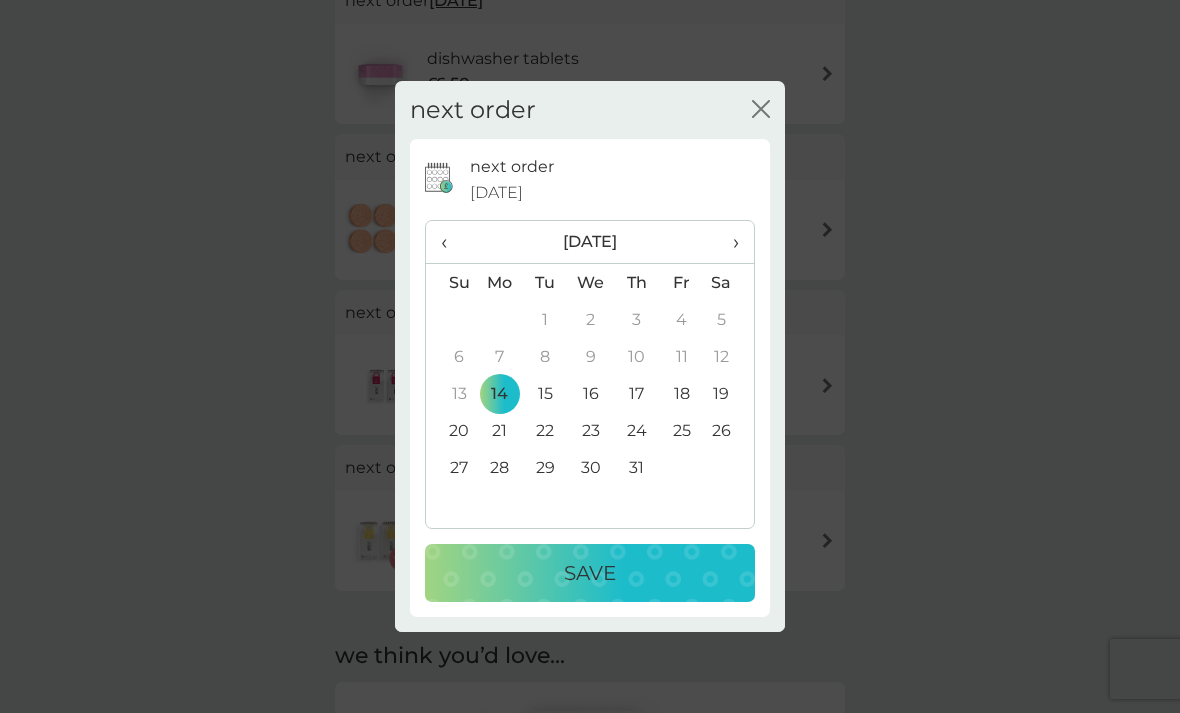 click on "Save" at bounding box center (590, 573) 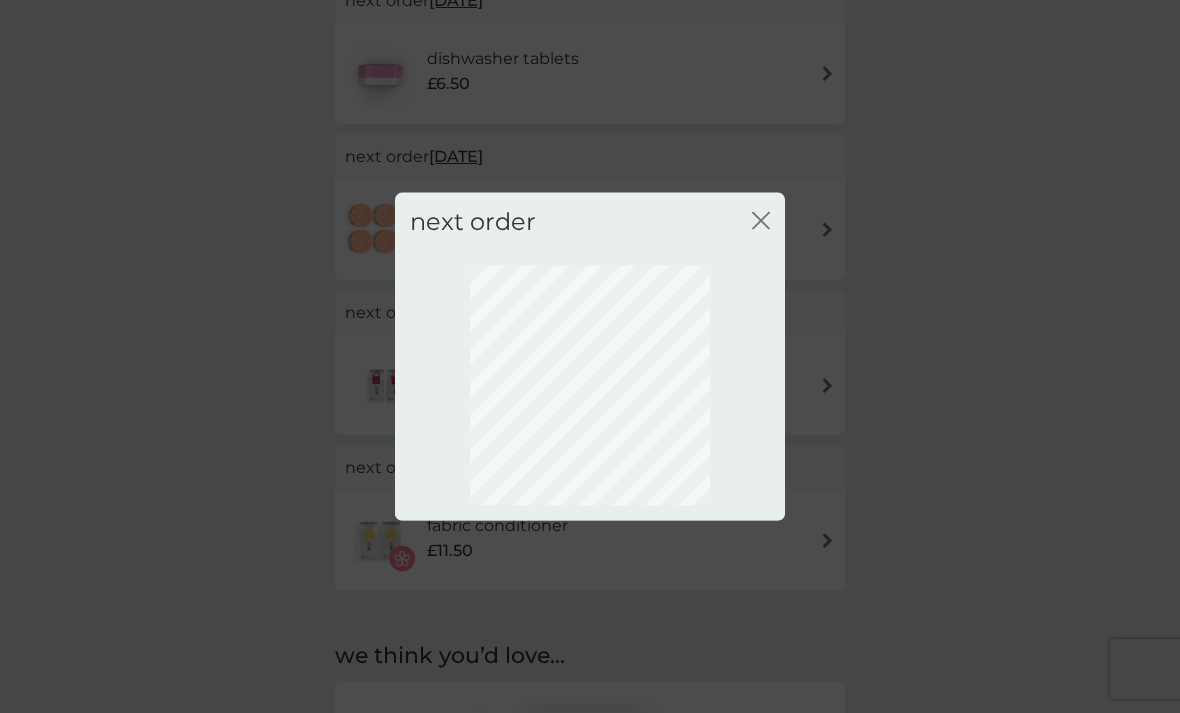scroll, scrollTop: 60, scrollLeft: 0, axis: vertical 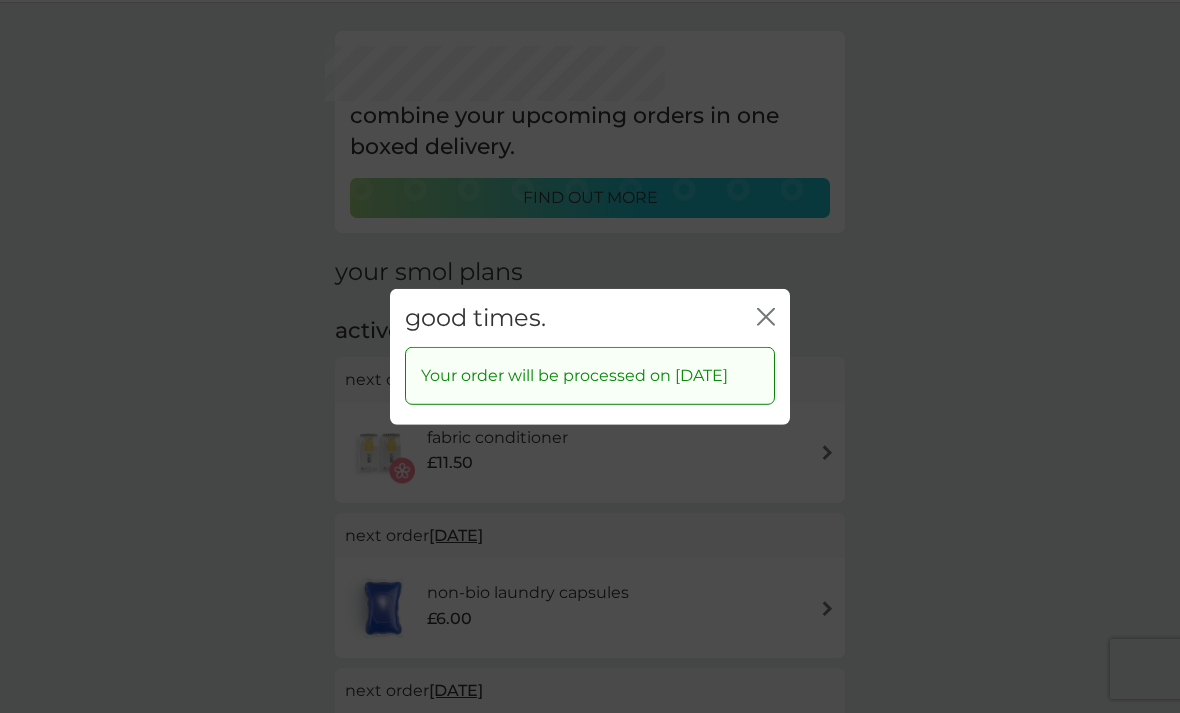 click on "close" 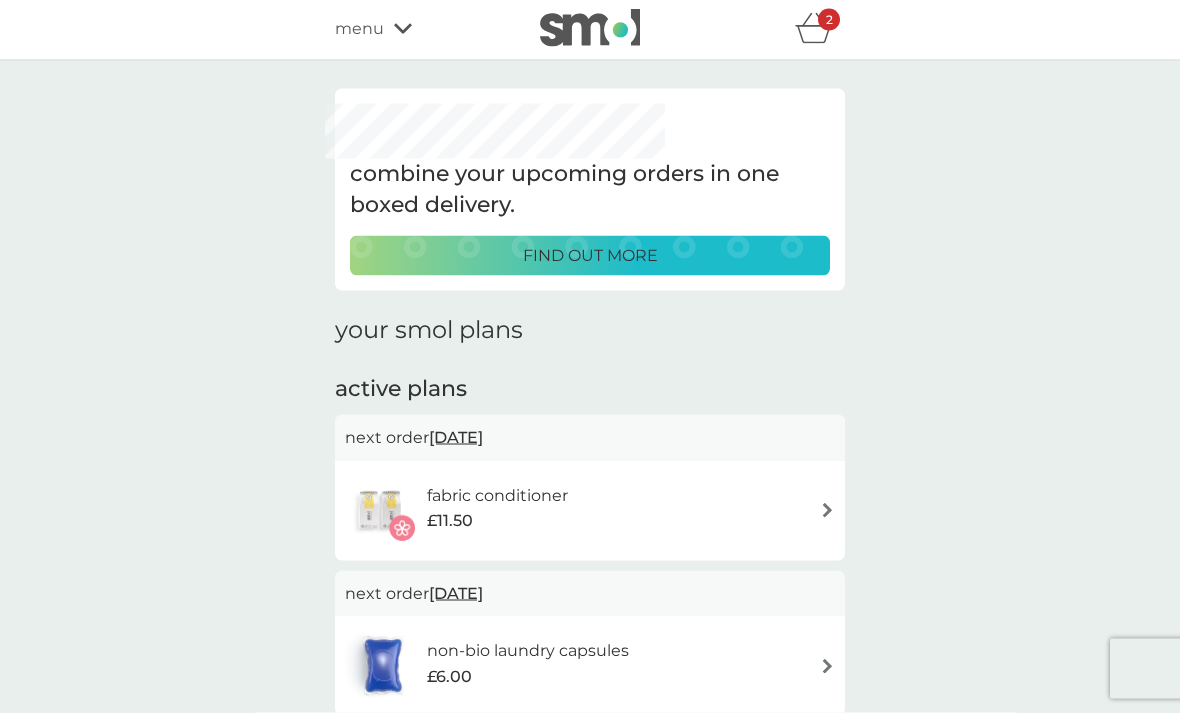 scroll, scrollTop: 0, scrollLeft: 0, axis: both 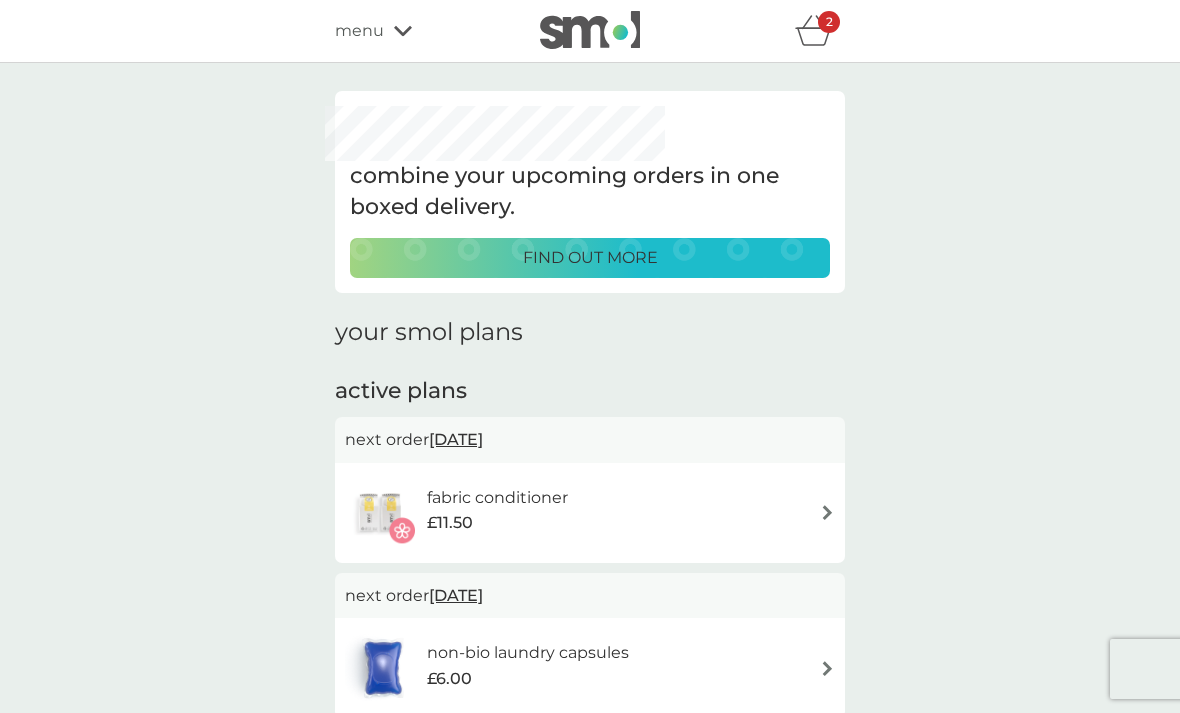 click 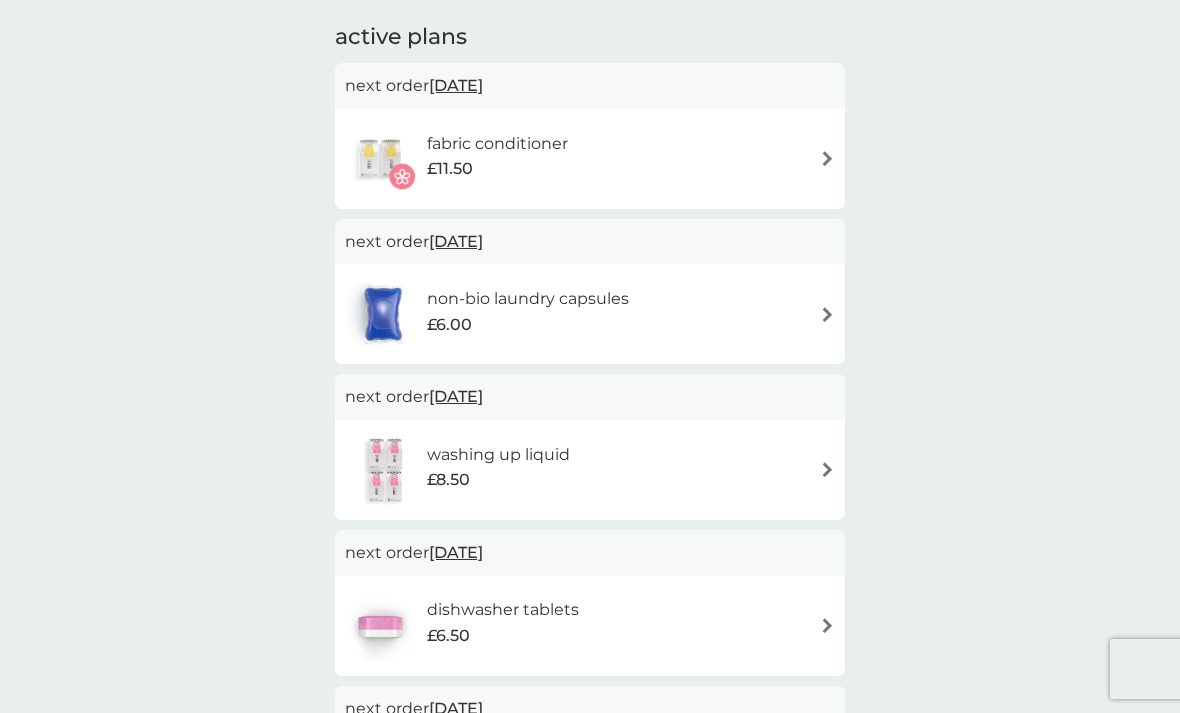 scroll, scrollTop: 349, scrollLeft: 0, axis: vertical 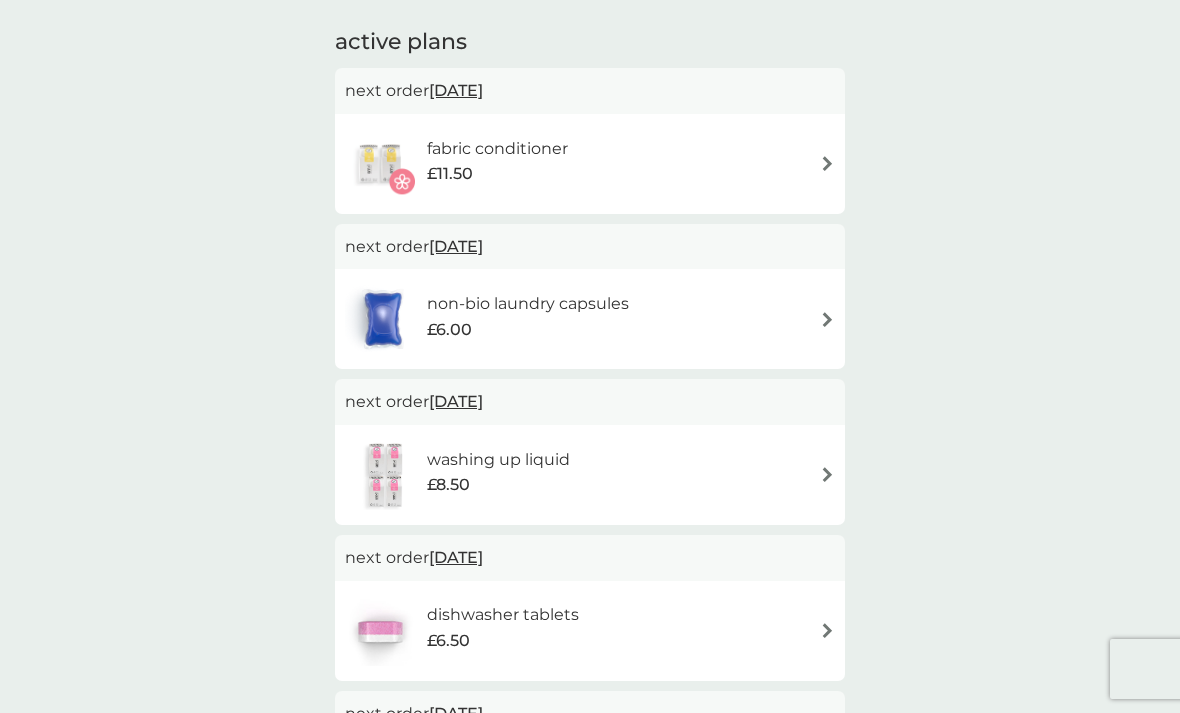 click on "14 Jul 2025" at bounding box center [456, 90] 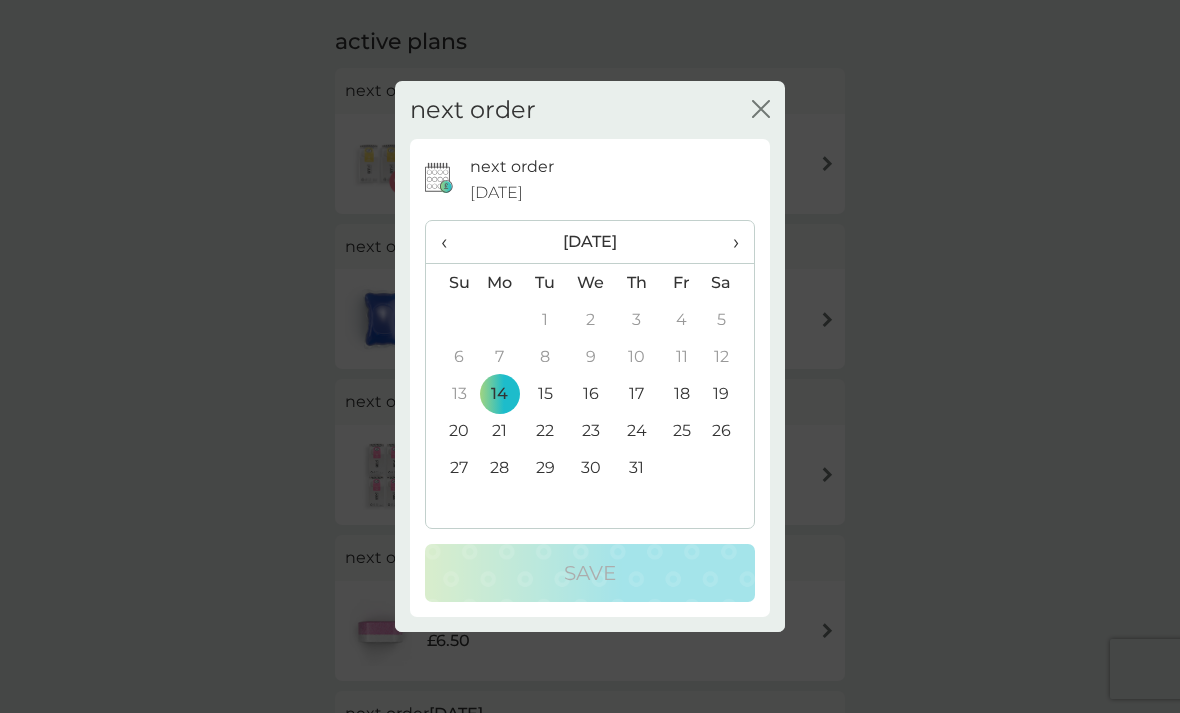 click on "close" 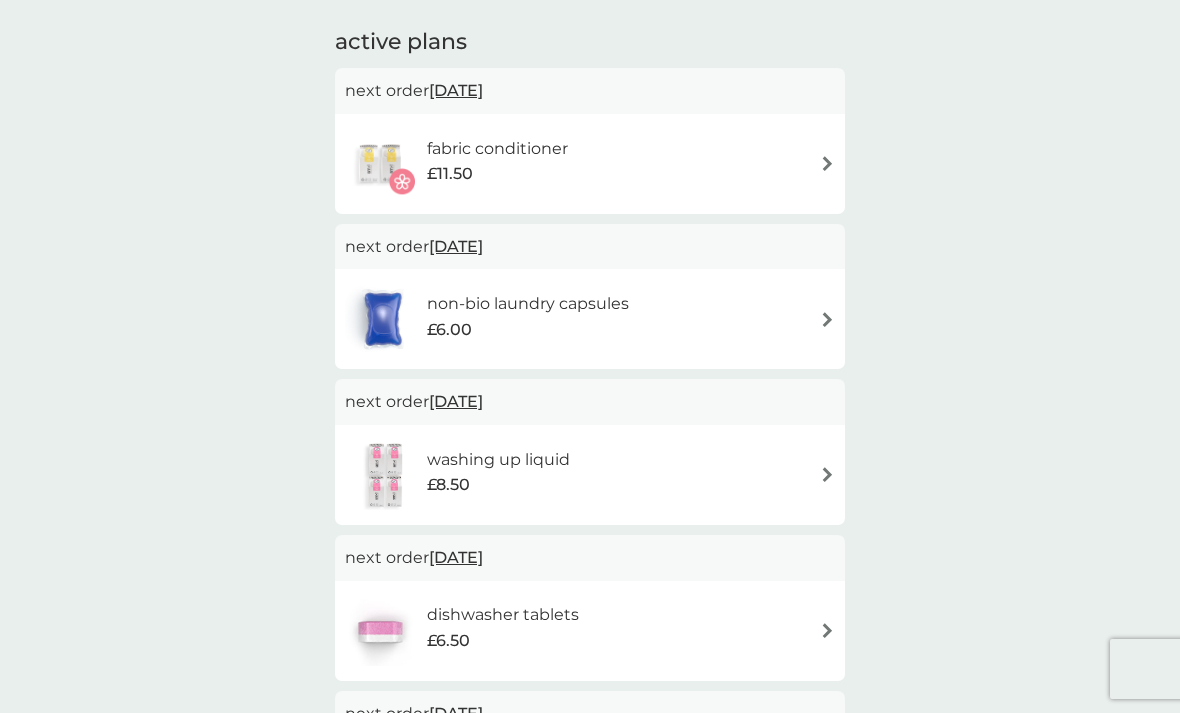 click on "fabric conditioner" at bounding box center [497, 149] 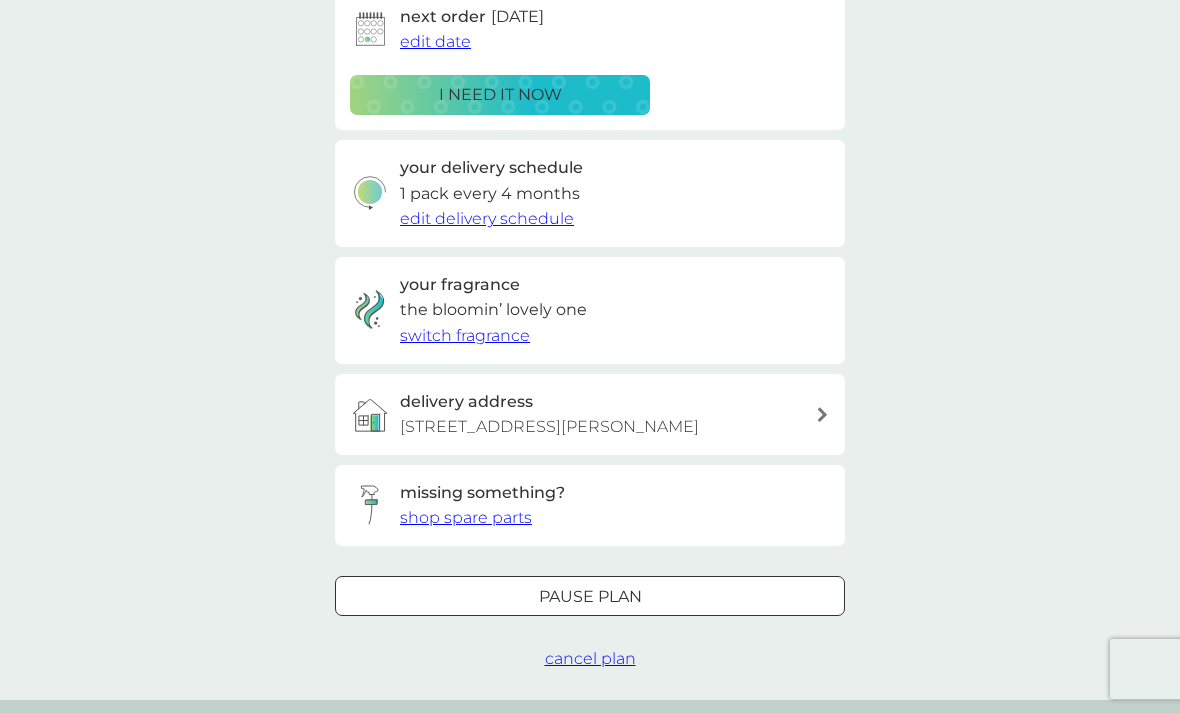scroll, scrollTop: 0, scrollLeft: 0, axis: both 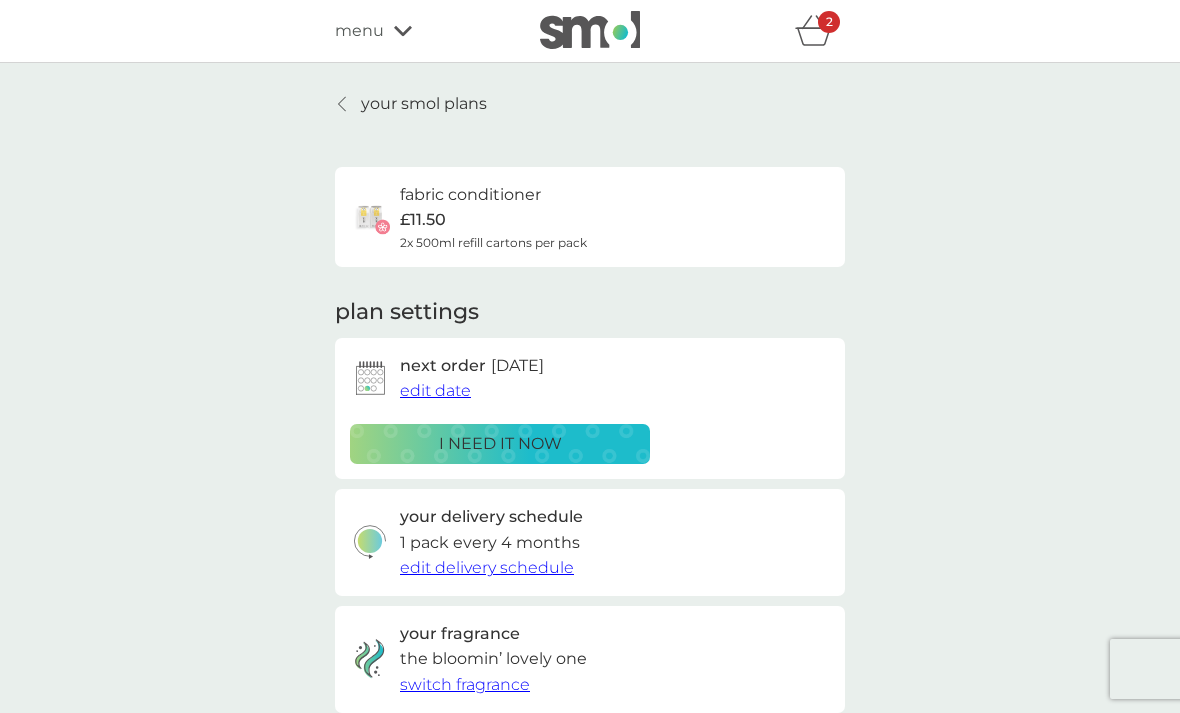 click on "edit date" at bounding box center [435, 390] 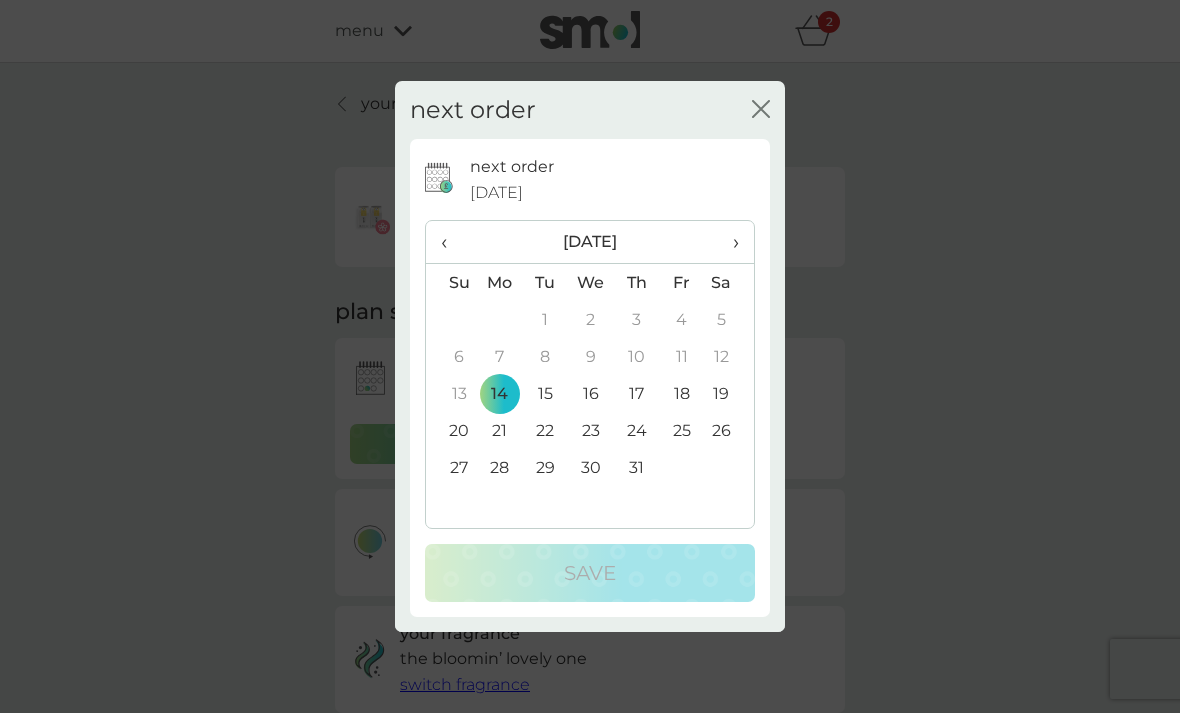 click on "›" at bounding box center (729, 242) 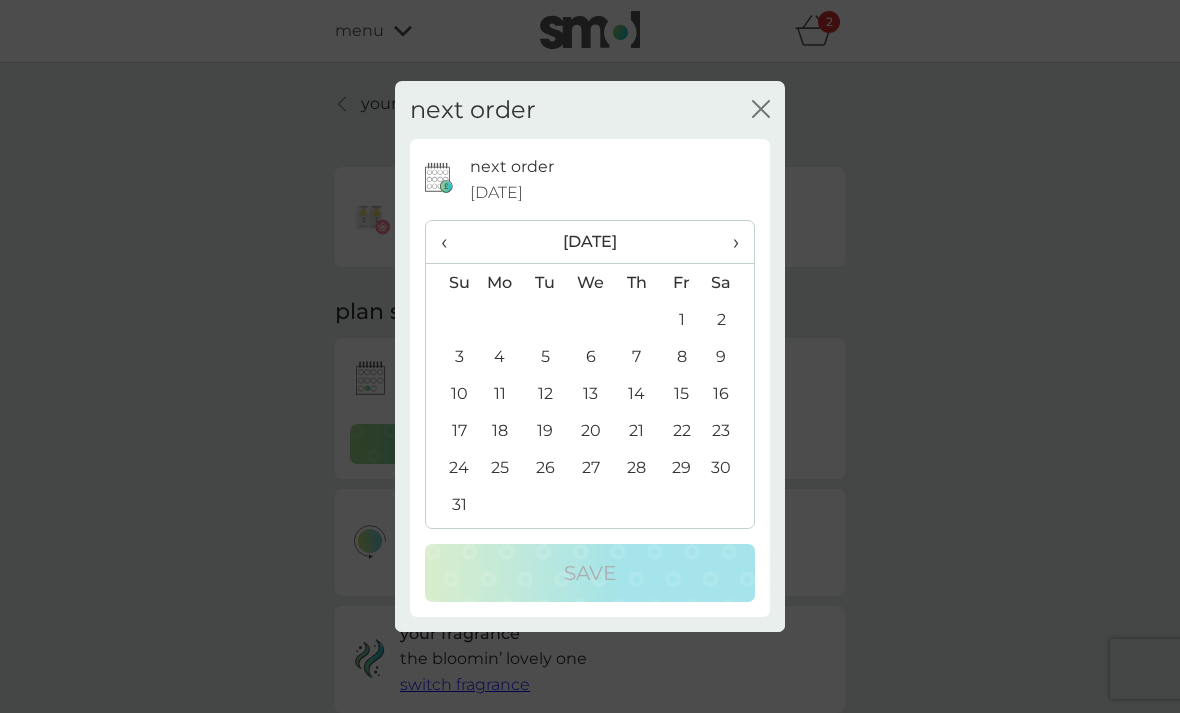 click on "›" at bounding box center (729, 242) 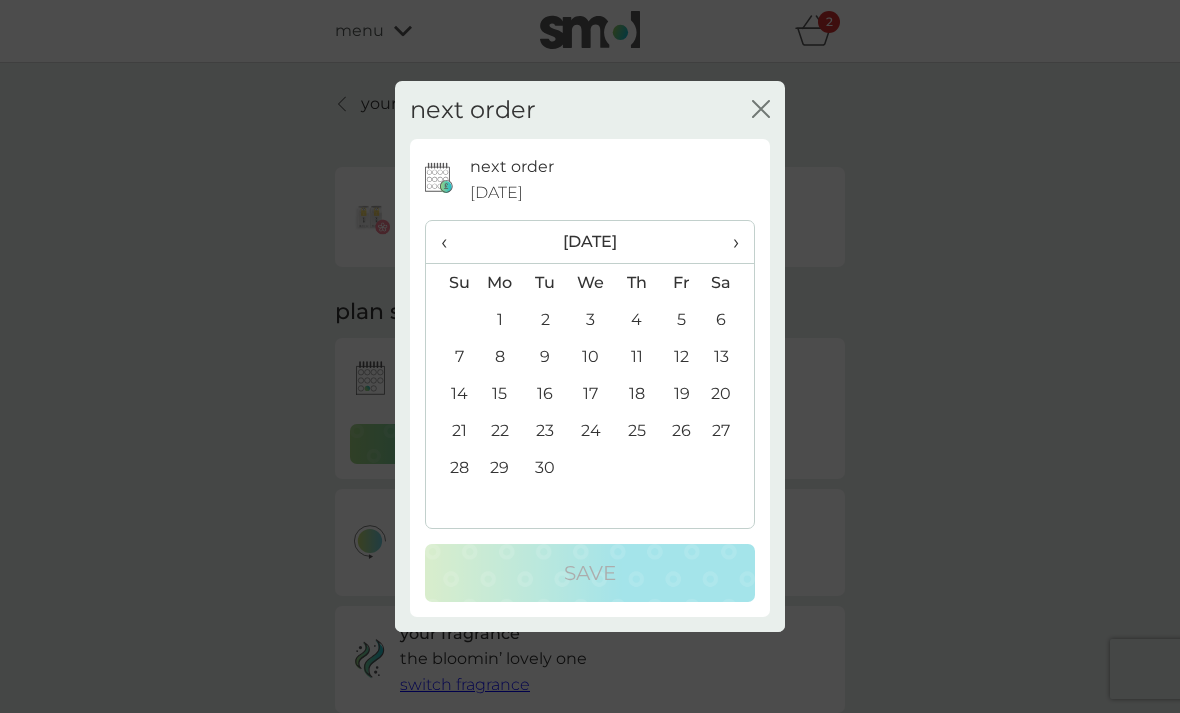 click on "26" at bounding box center (681, 430) 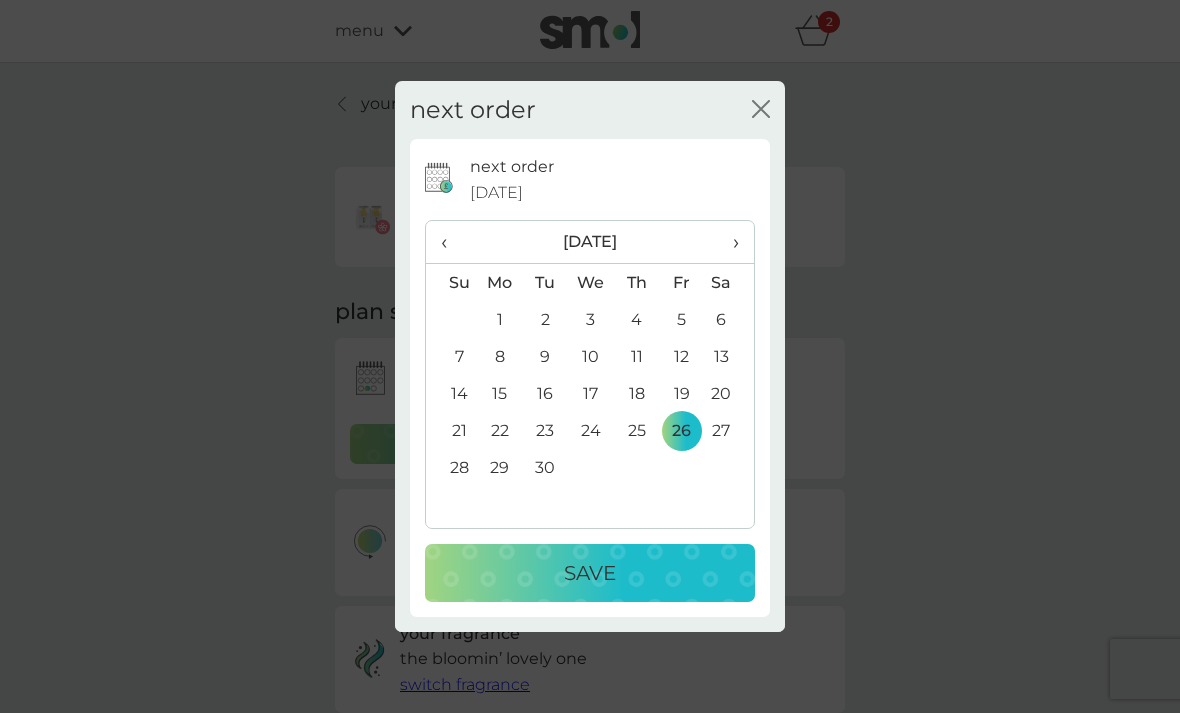 click on "Save" at bounding box center (590, 573) 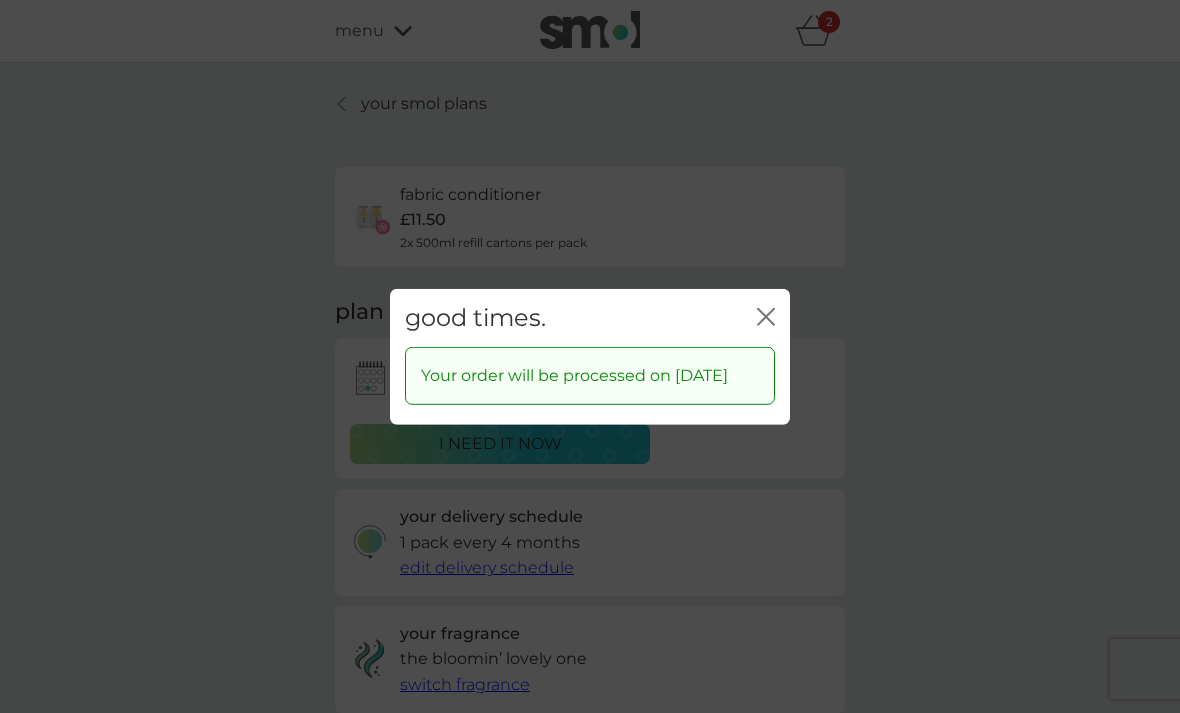 click on "close" 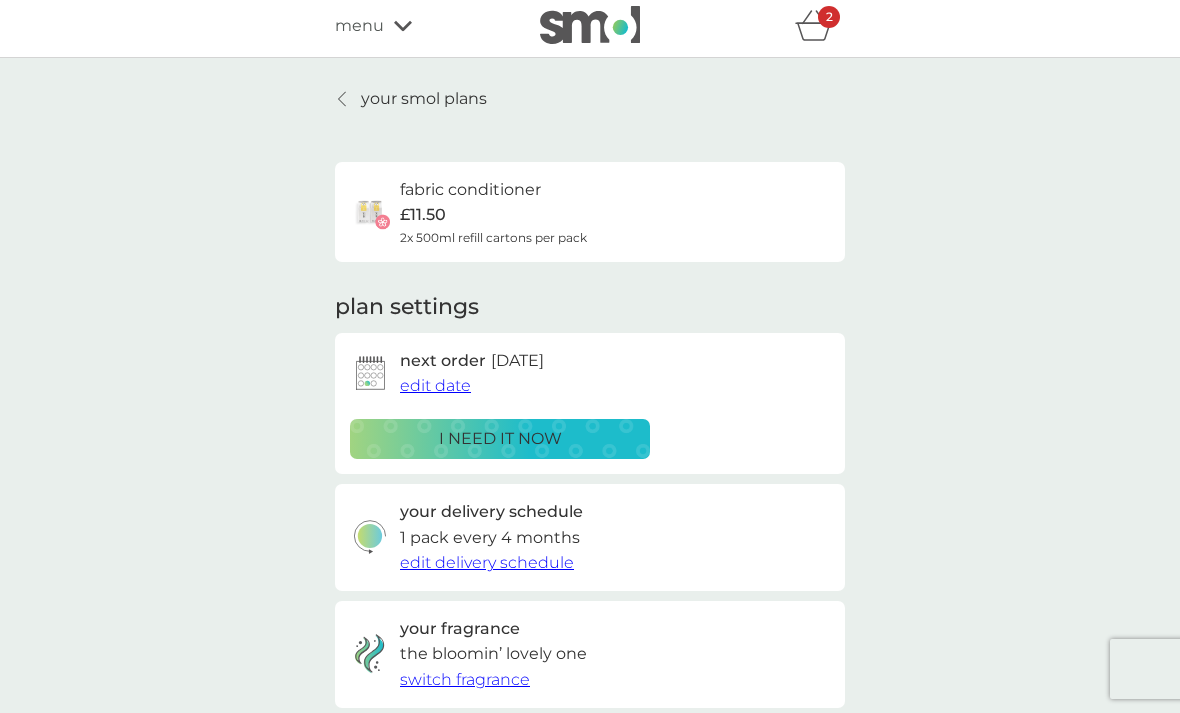 scroll, scrollTop: 0, scrollLeft: 0, axis: both 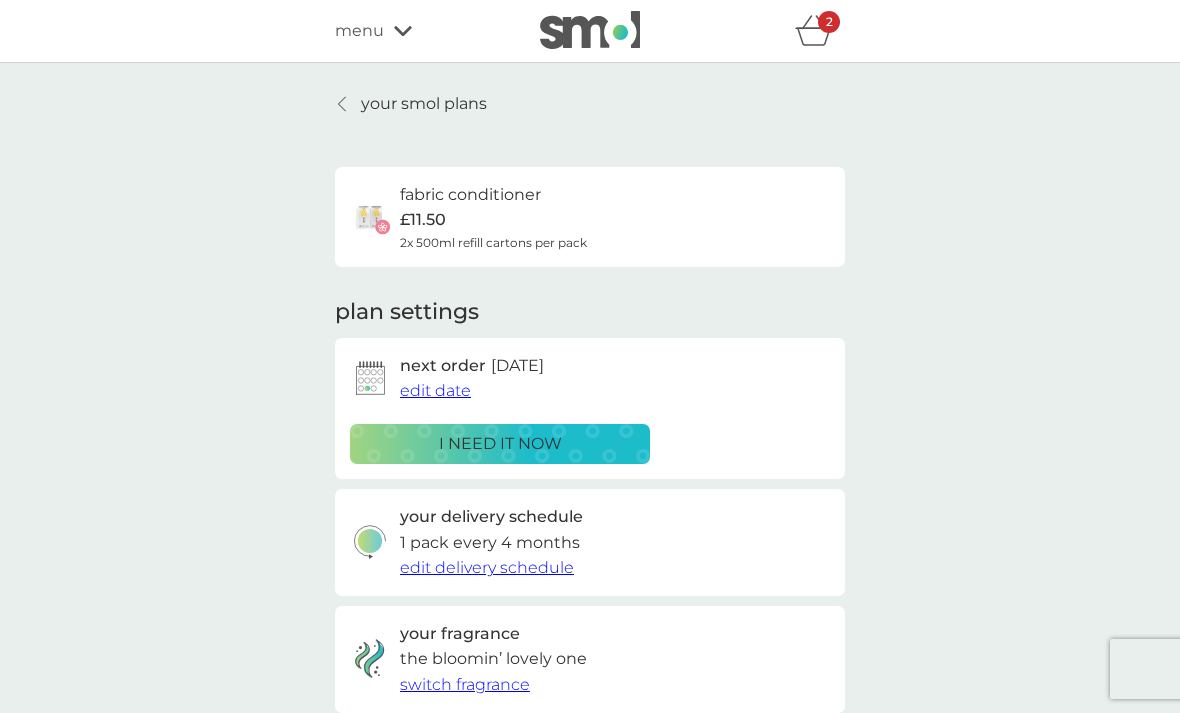 click on "fabric conditioner" at bounding box center [470, 195] 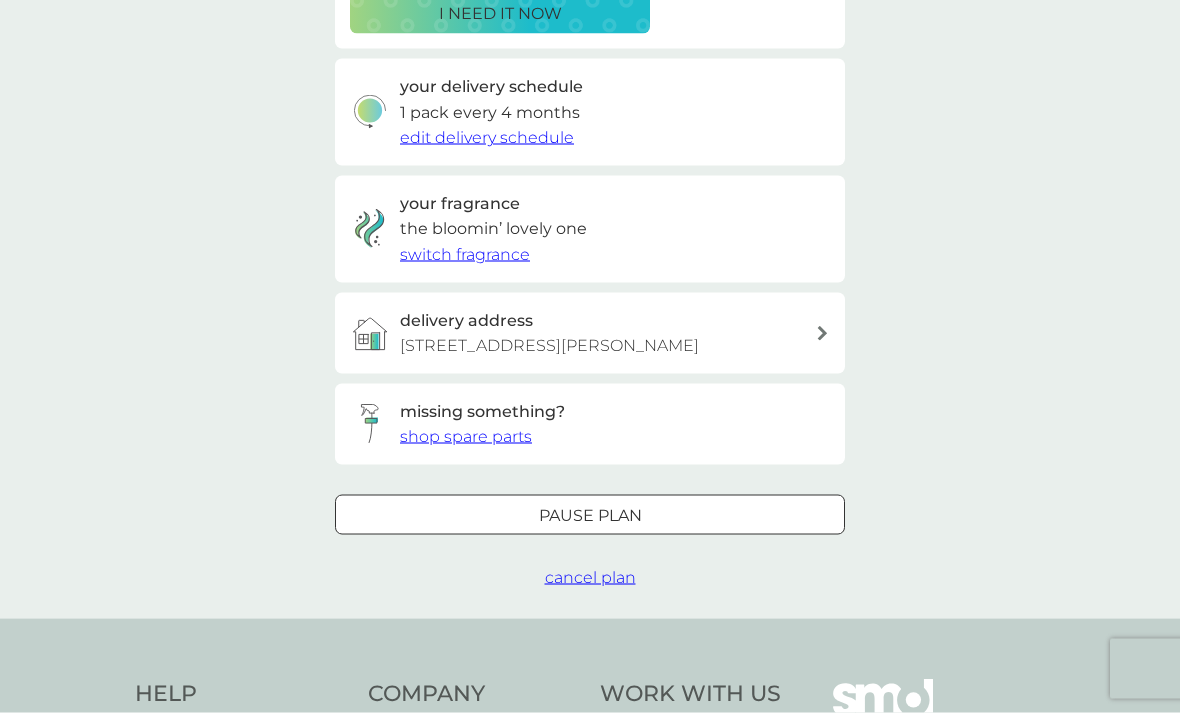 scroll, scrollTop: 0, scrollLeft: 0, axis: both 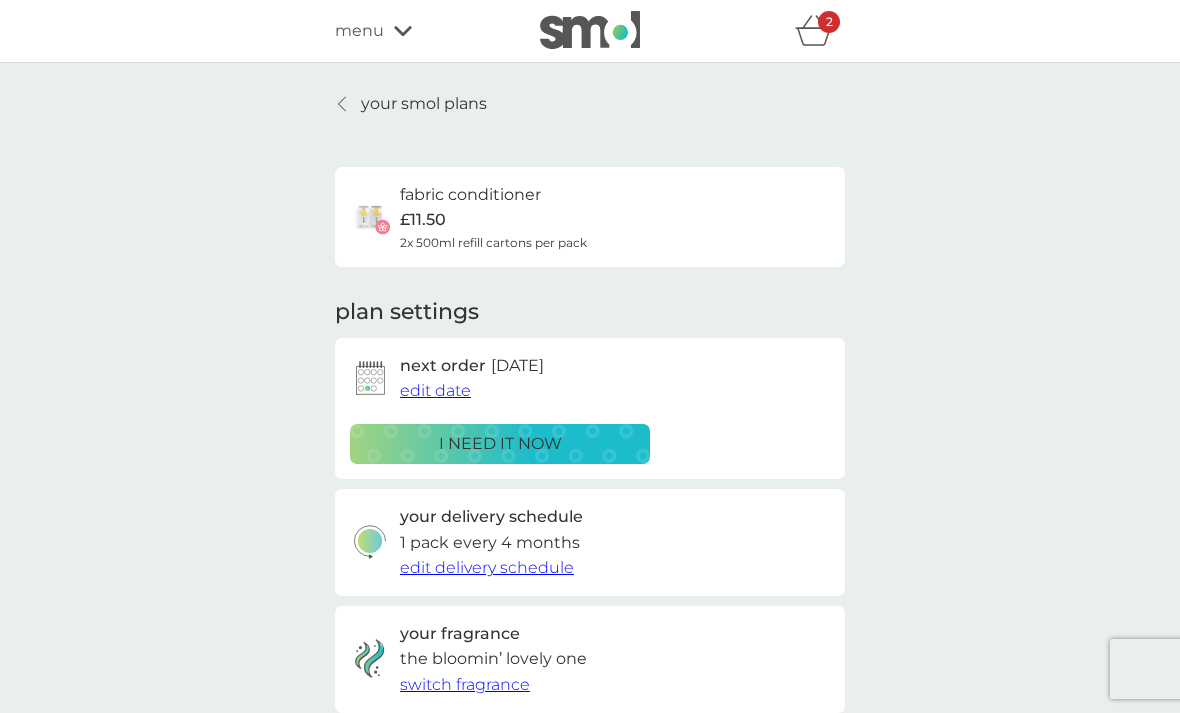 click at bounding box center (343, 104) 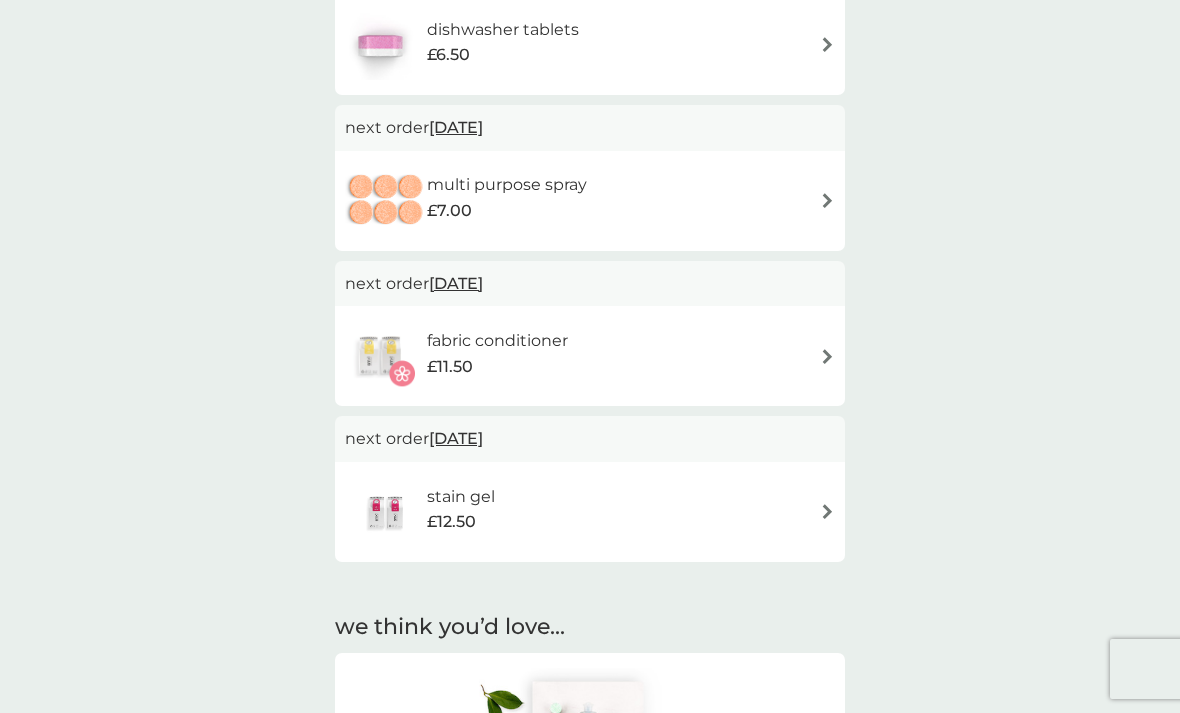 scroll, scrollTop: 780, scrollLeft: 0, axis: vertical 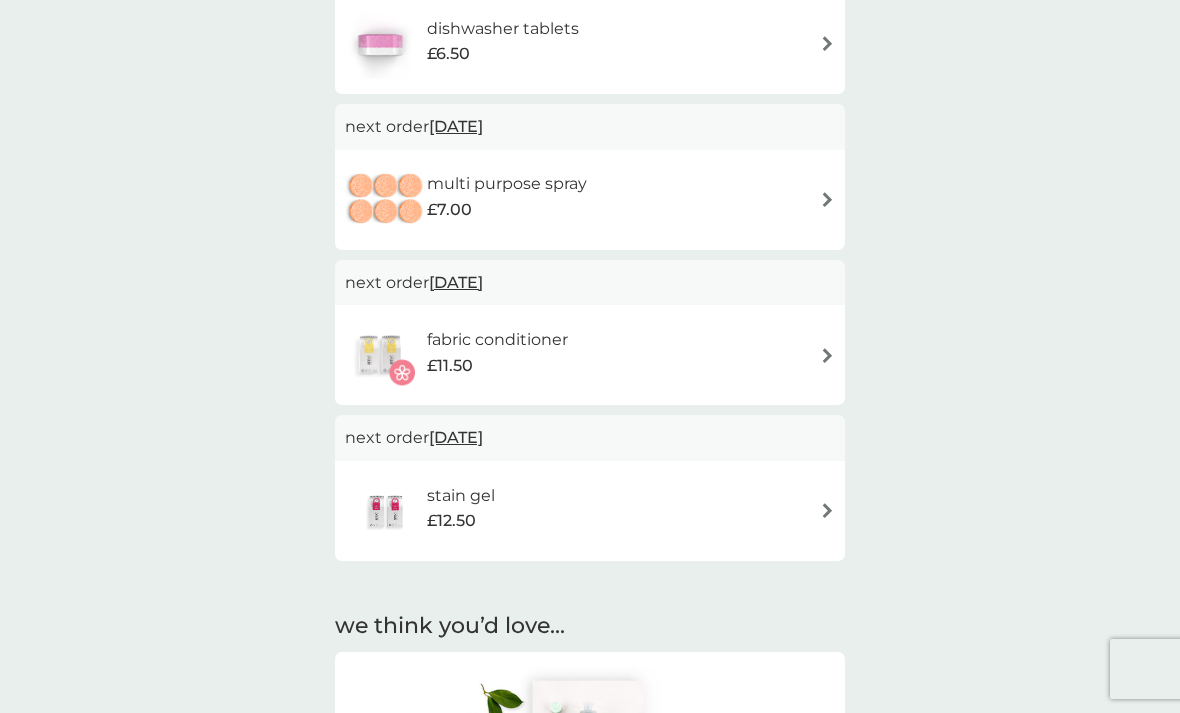 click on "fabric conditioner" at bounding box center [497, 340] 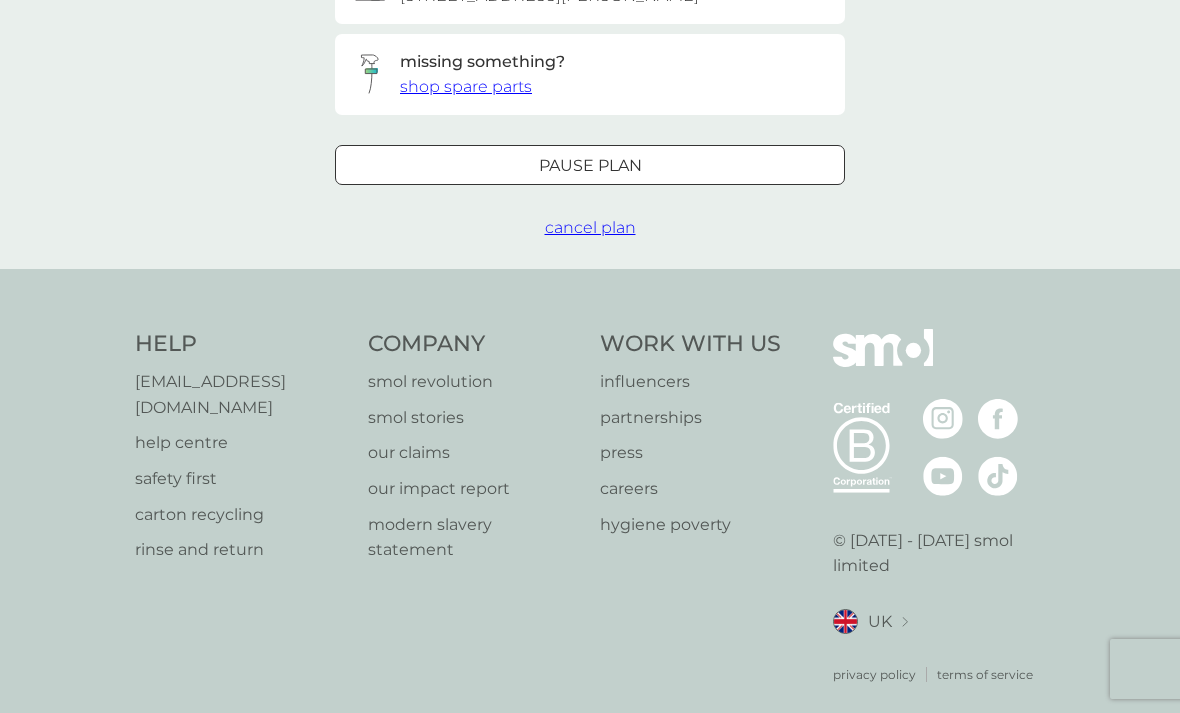 scroll, scrollTop: 0, scrollLeft: 0, axis: both 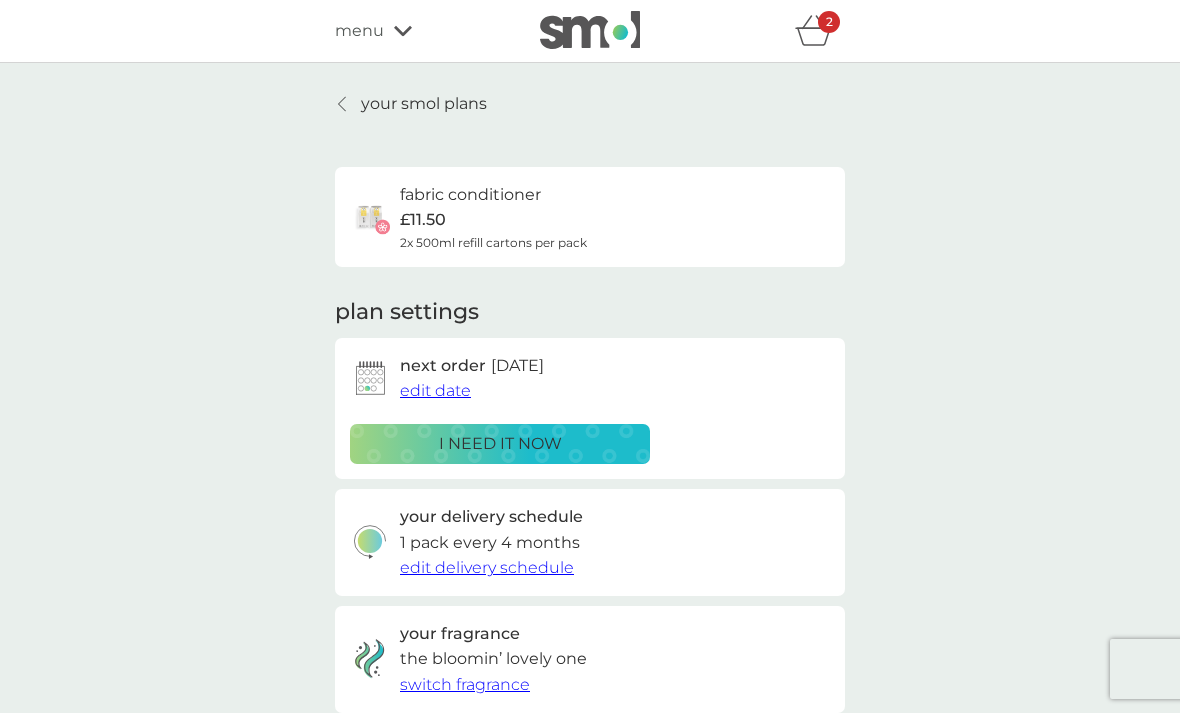 click on "i need it now" at bounding box center (500, 444) 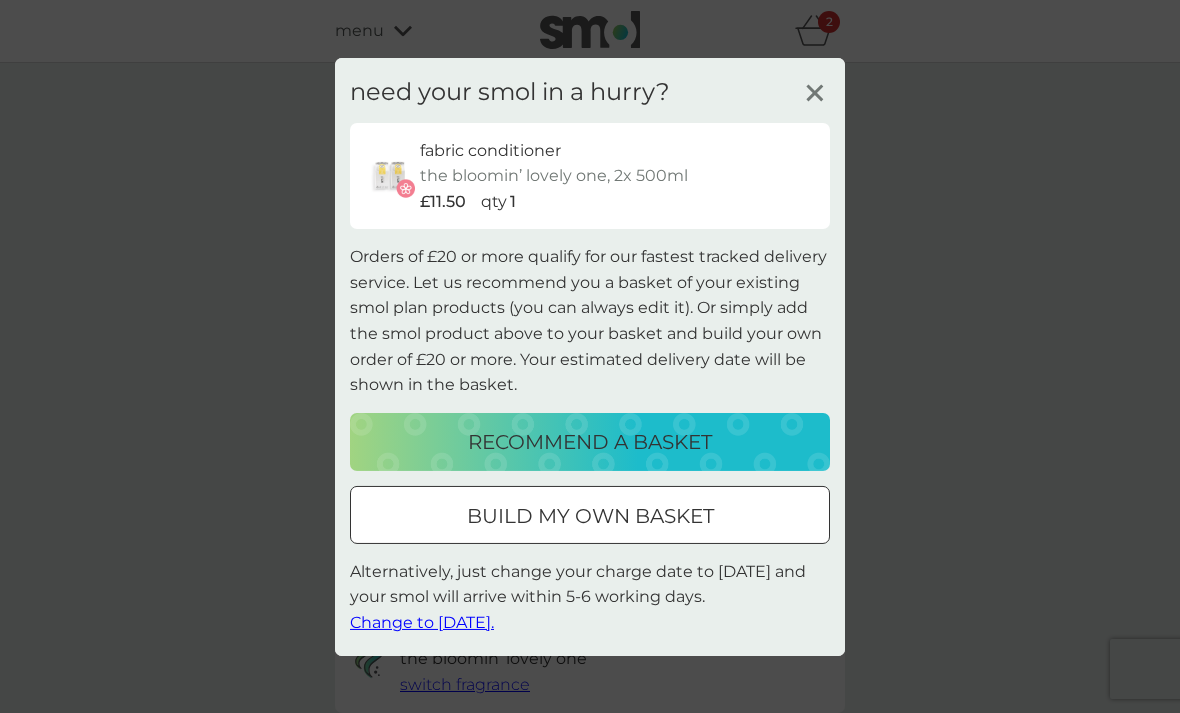 click on "build my own basket" at bounding box center (590, 516) 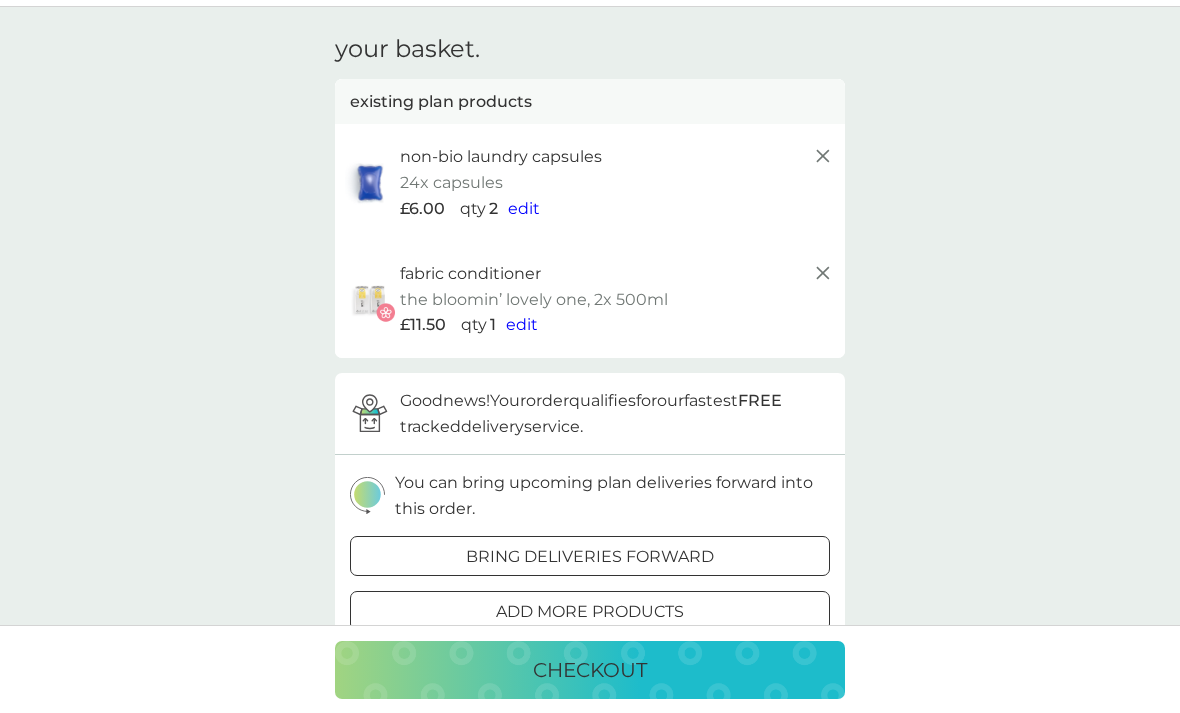 scroll, scrollTop: 57, scrollLeft: 0, axis: vertical 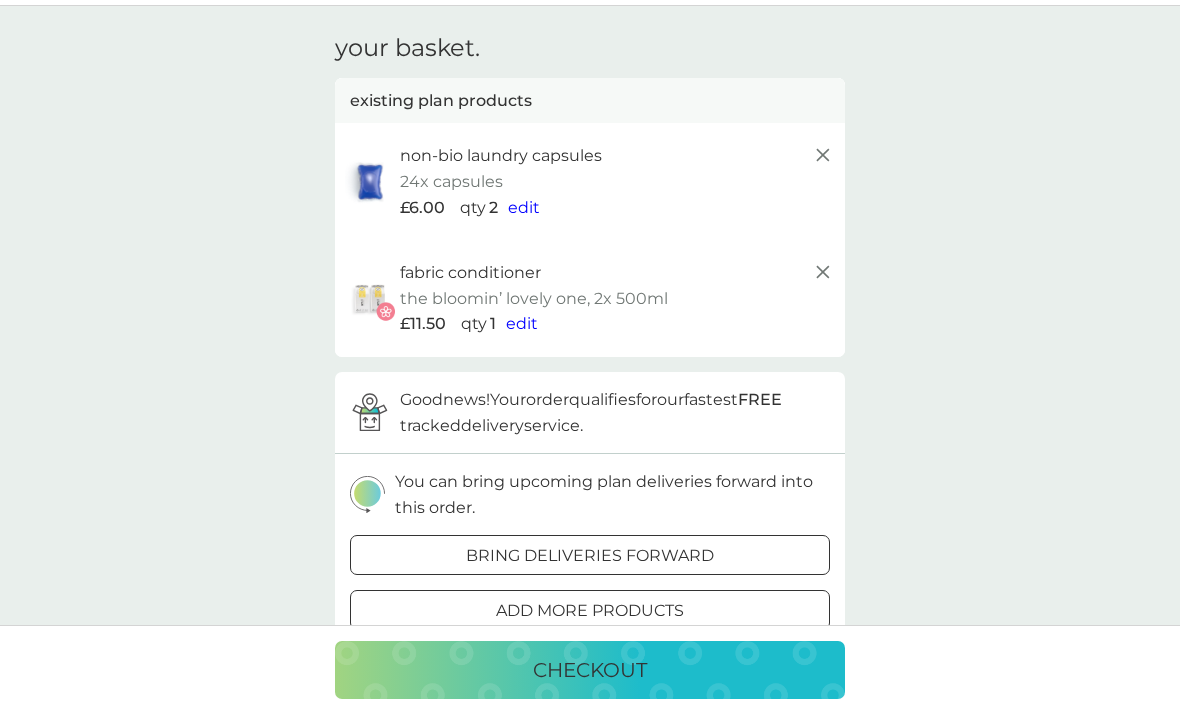 click on "checkout" at bounding box center [590, 670] 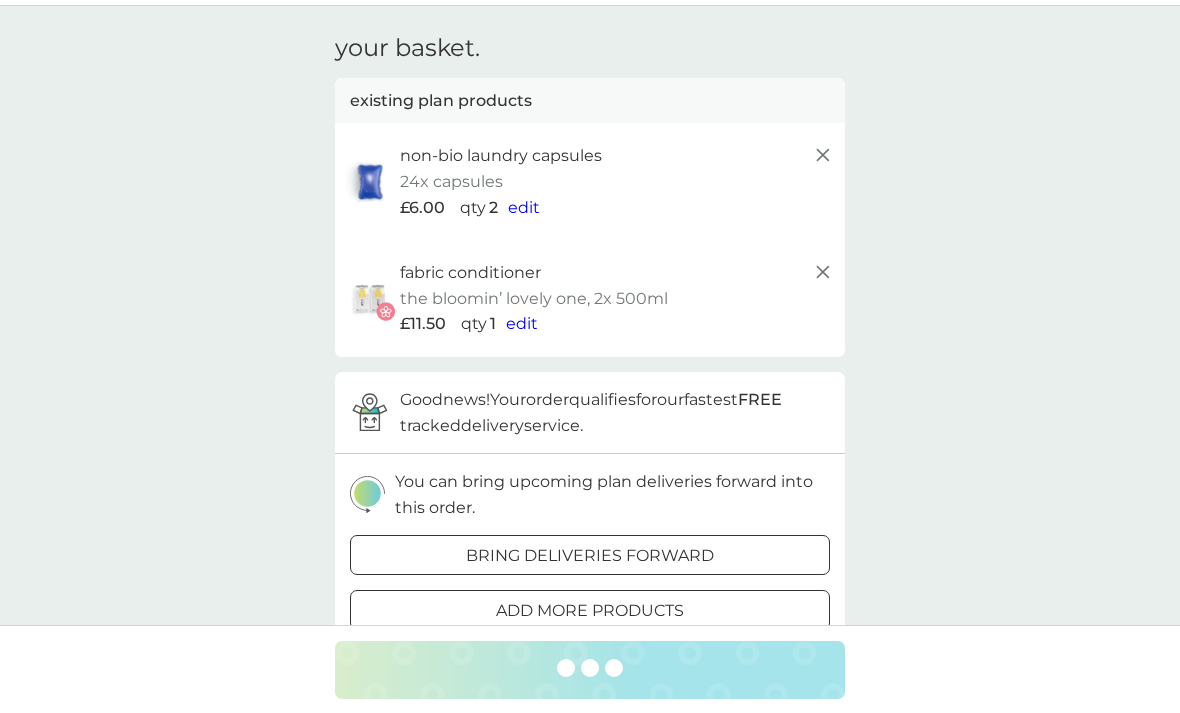 scroll, scrollTop: 0, scrollLeft: 0, axis: both 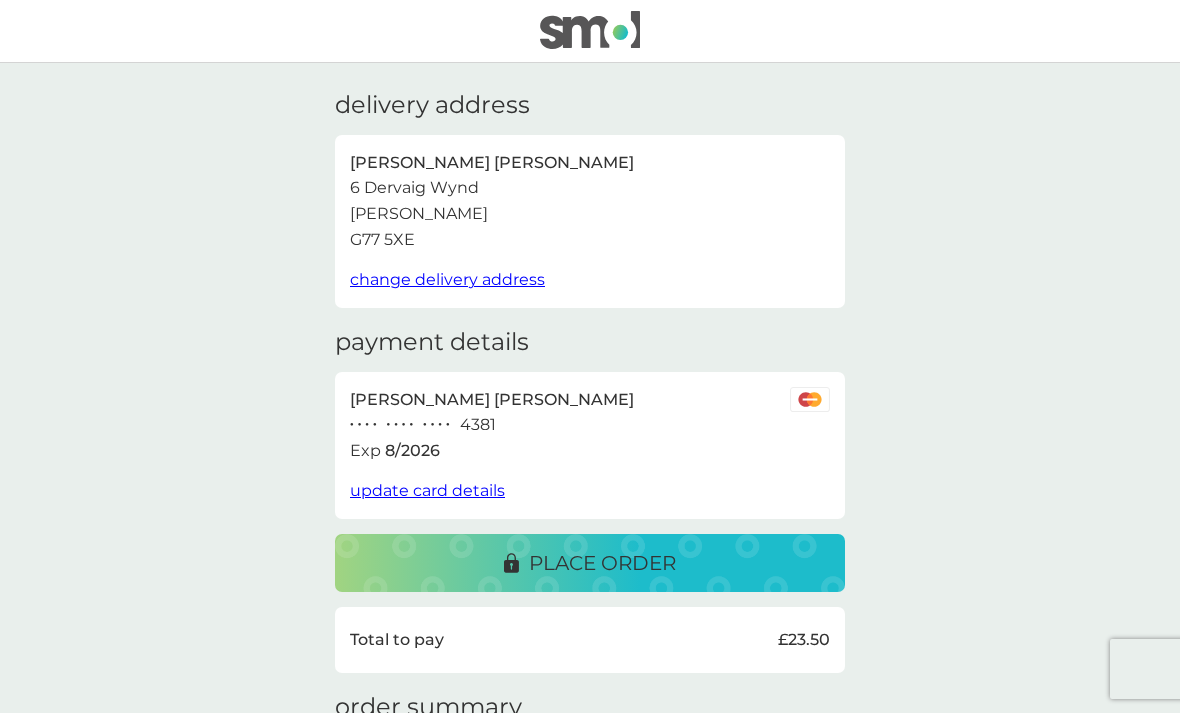 click on "place order" at bounding box center (602, 563) 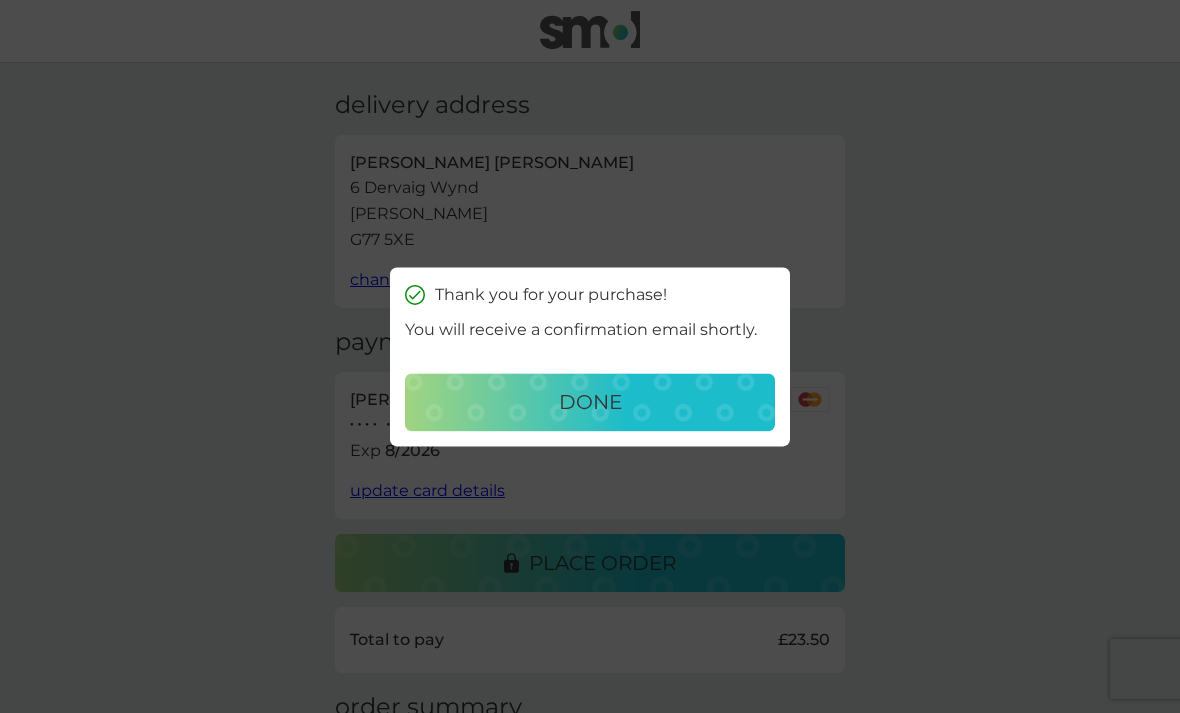 click on "done" at bounding box center [590, 402] 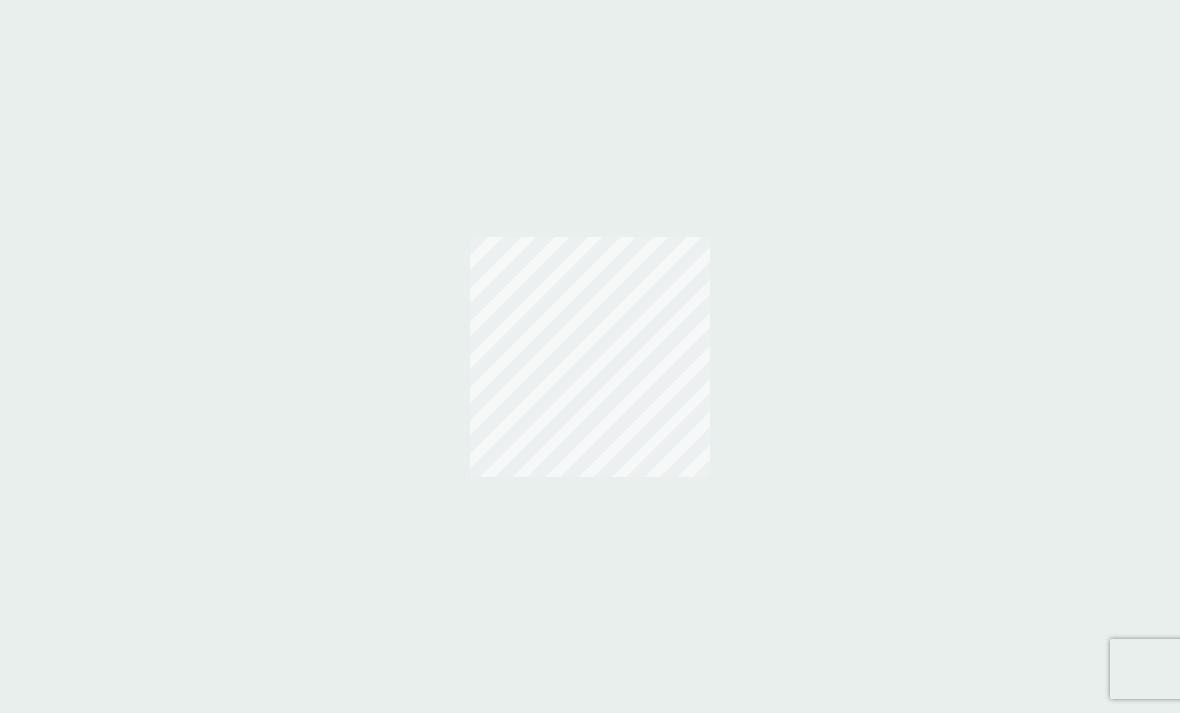 scroll, scrollTop: 0, scrollLeft: 0, axis: both 